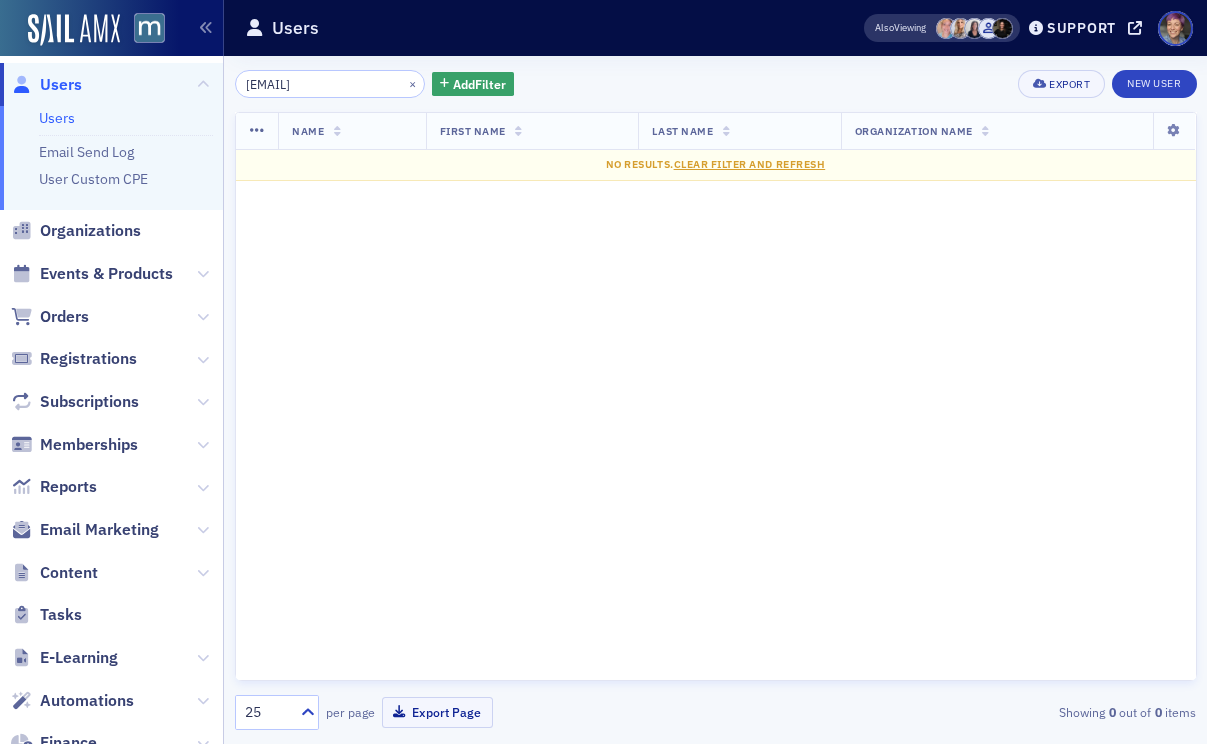 scroll, scrollTop: 0, scrollLeft: 0, axis: both 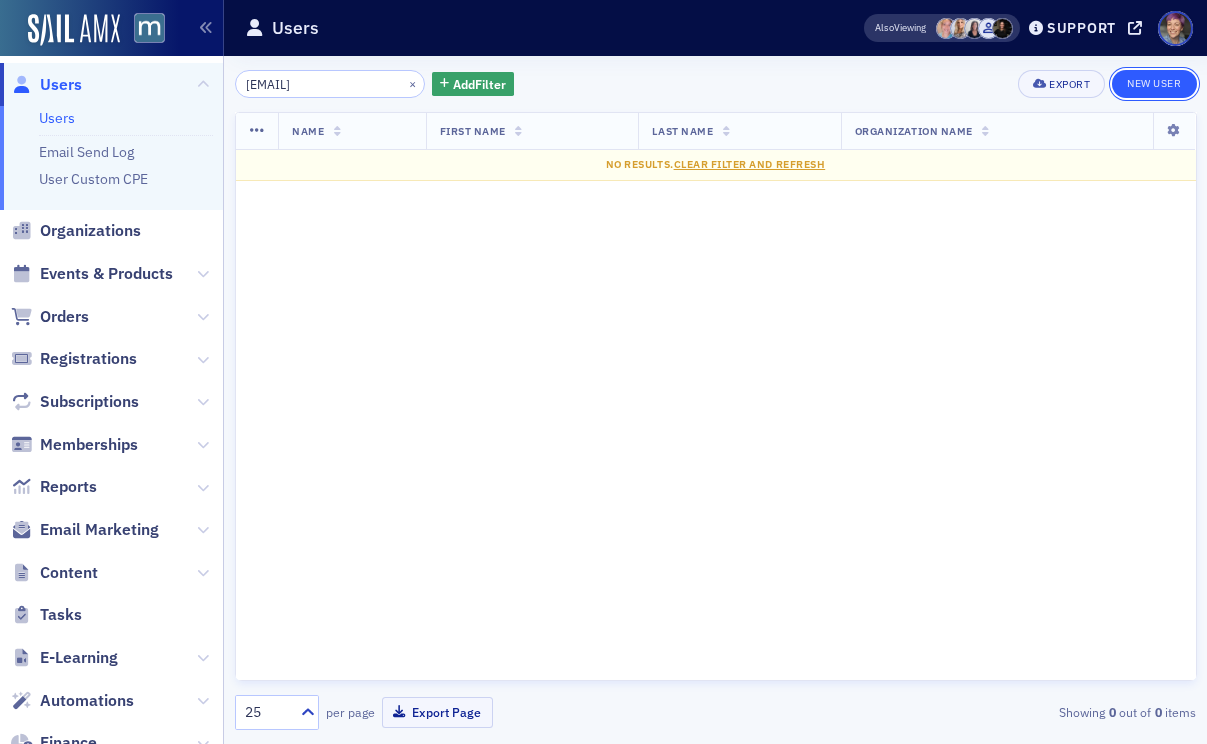 click on "New User" 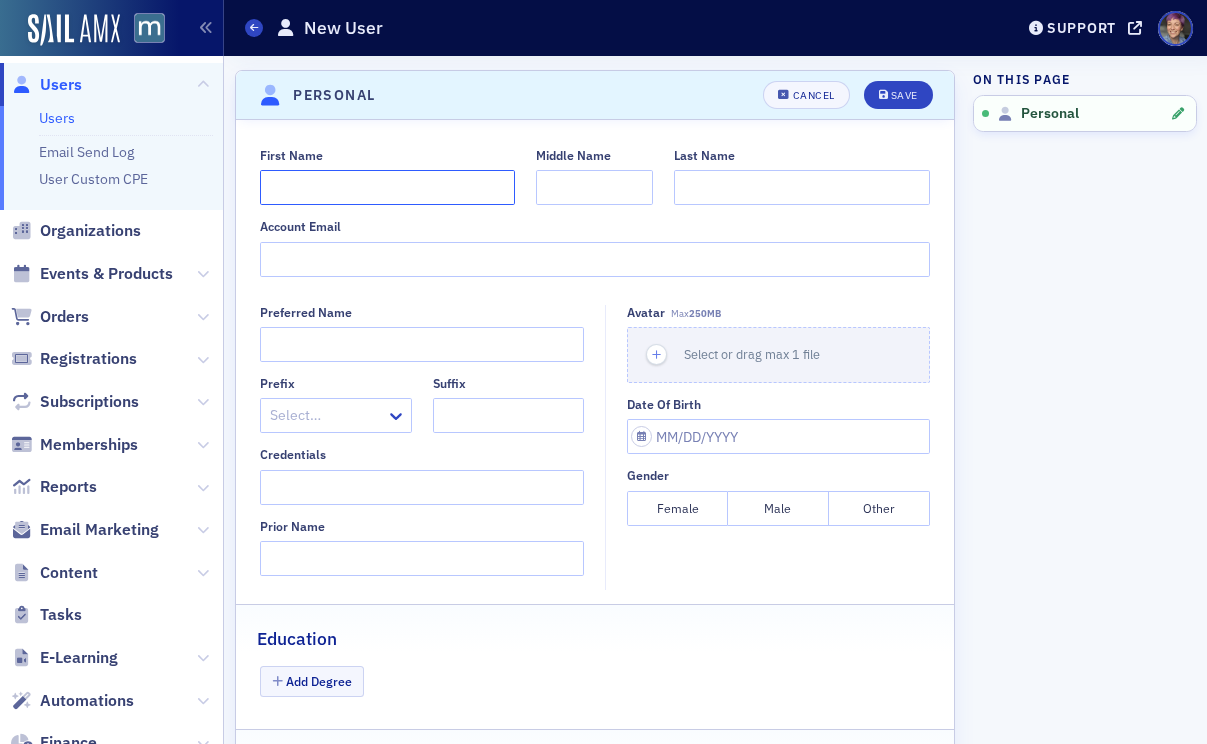 click on "First Name" 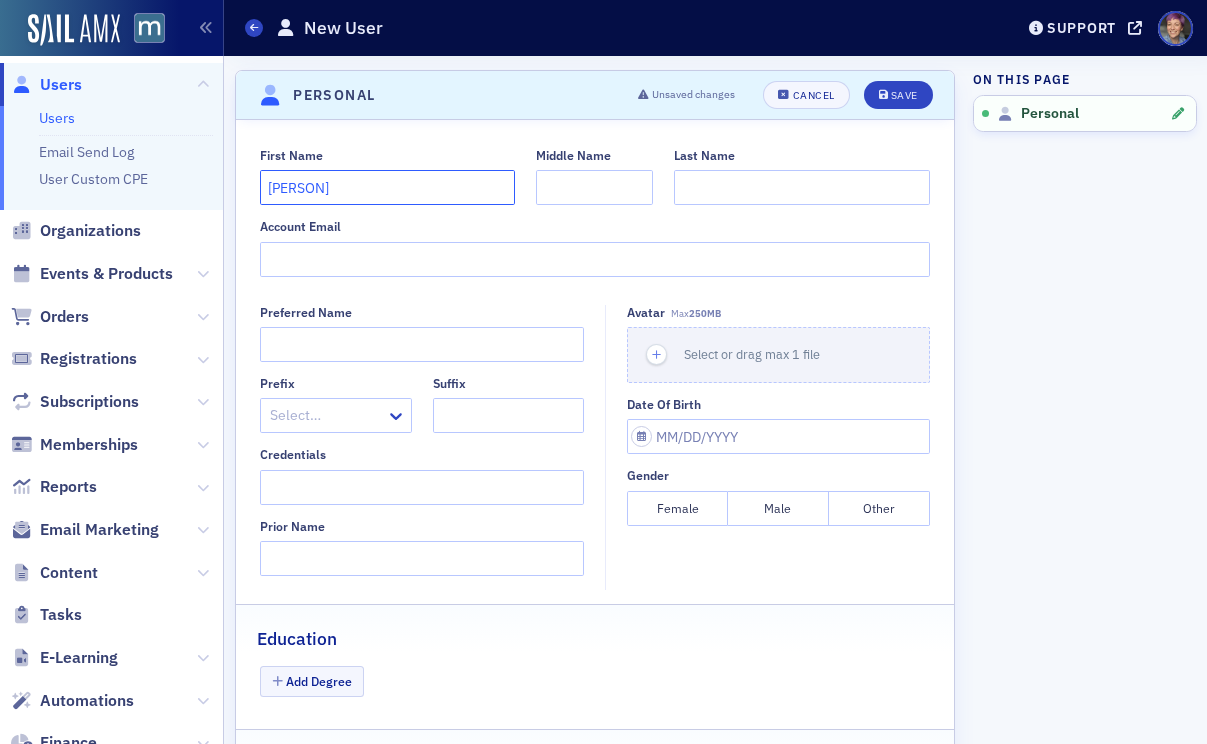 type on "[PERSON]" 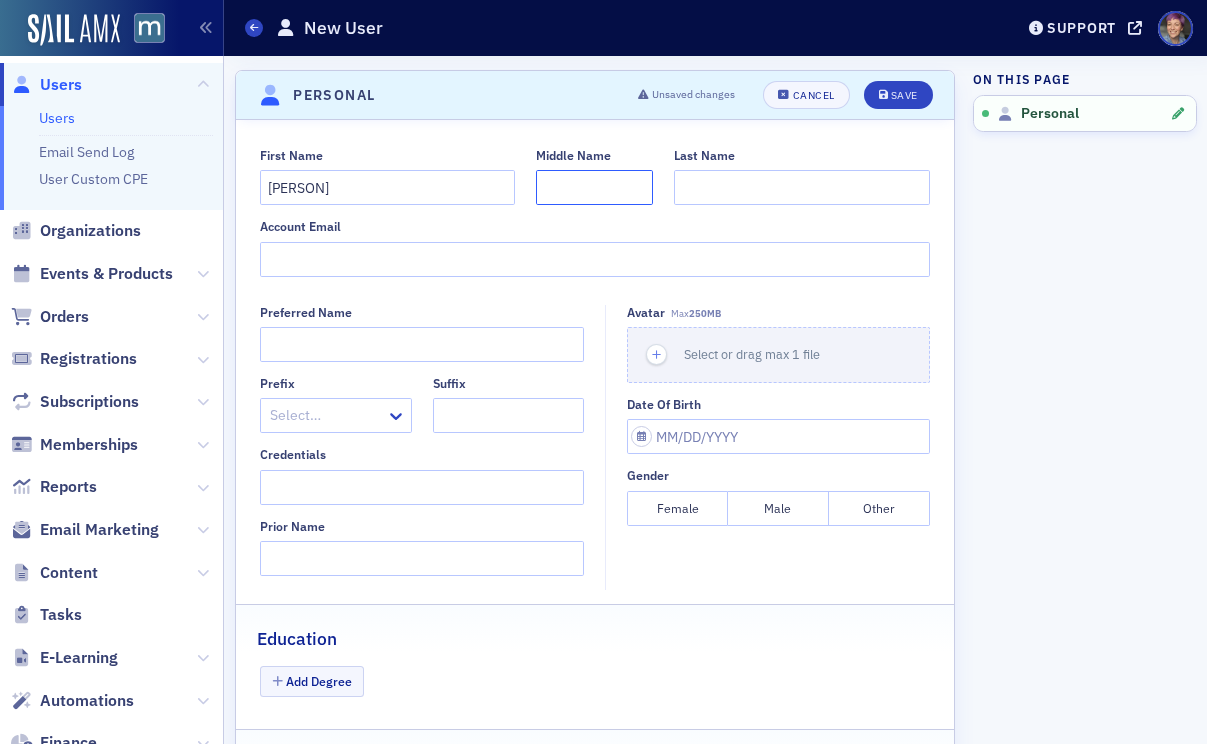 click on "Middle Name" 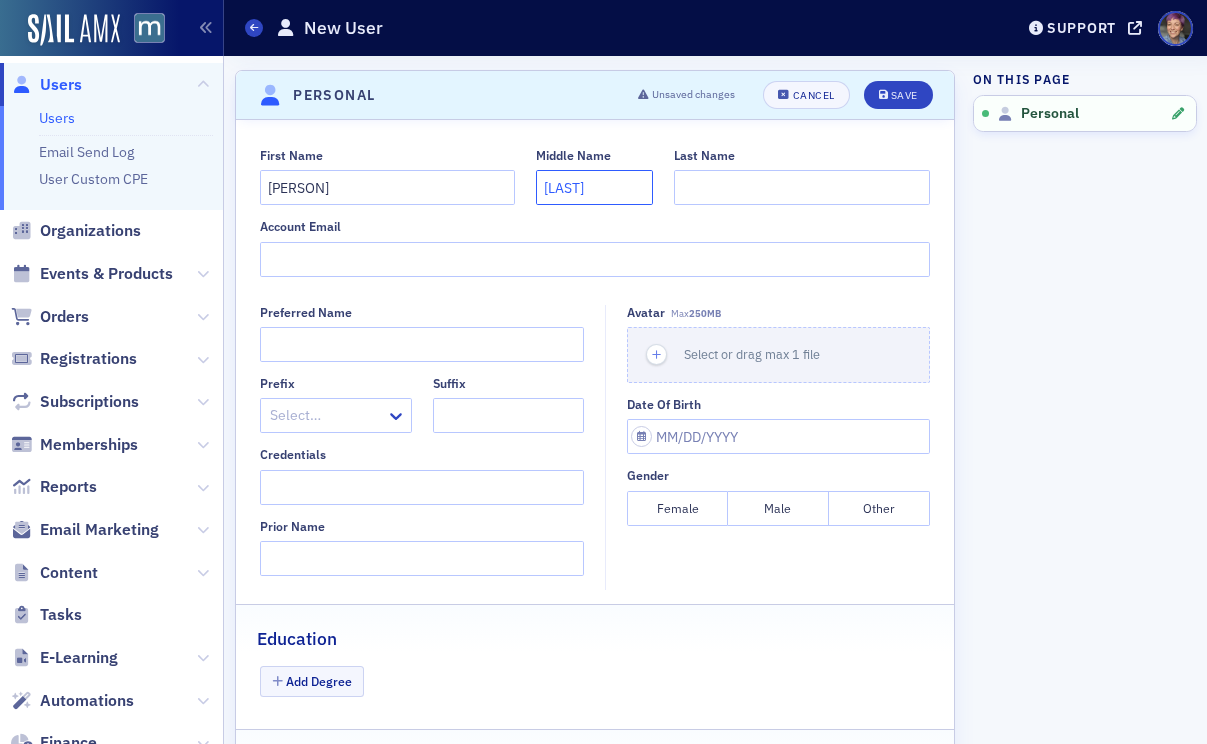 type on "Jahangir" 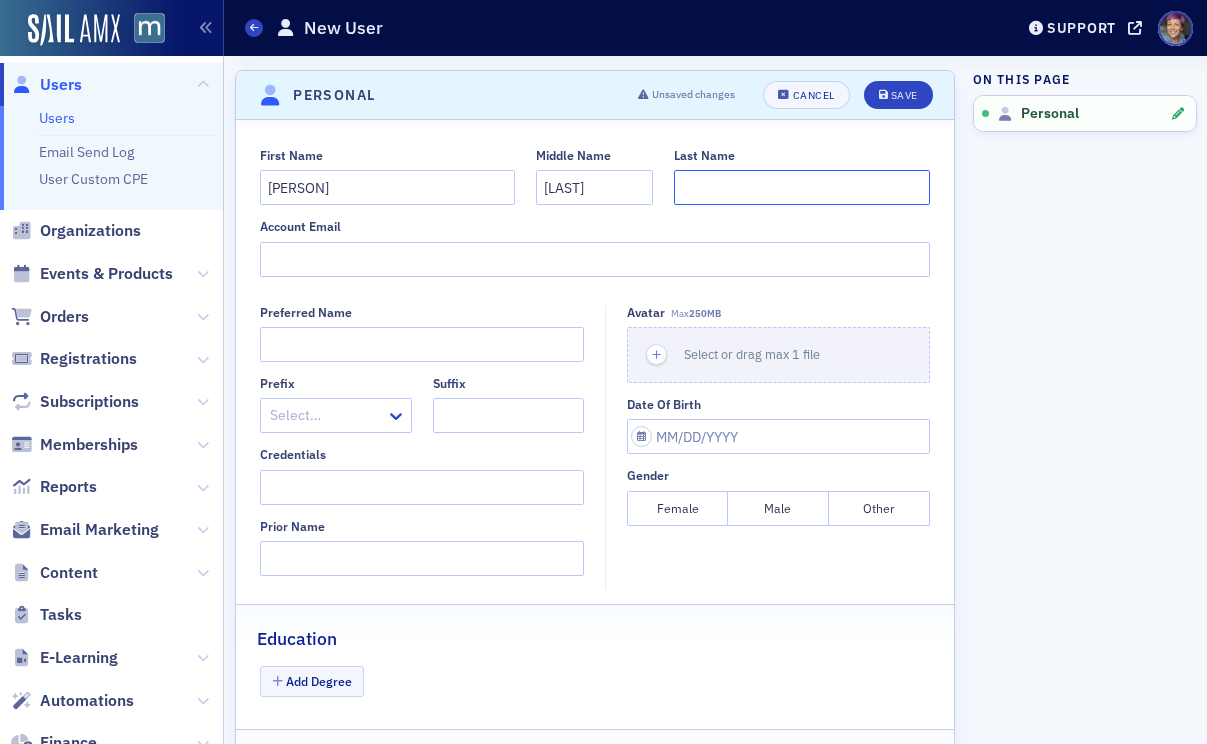 click on "Last Name" 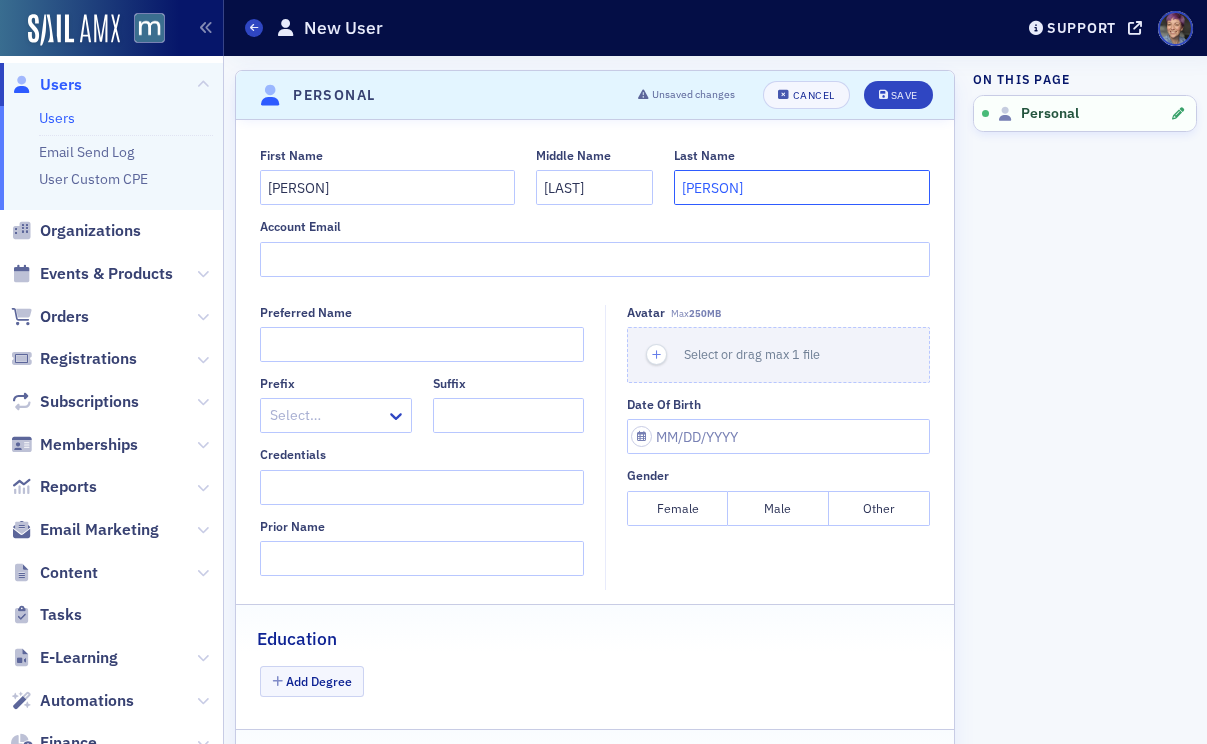 type on "[LAST]" 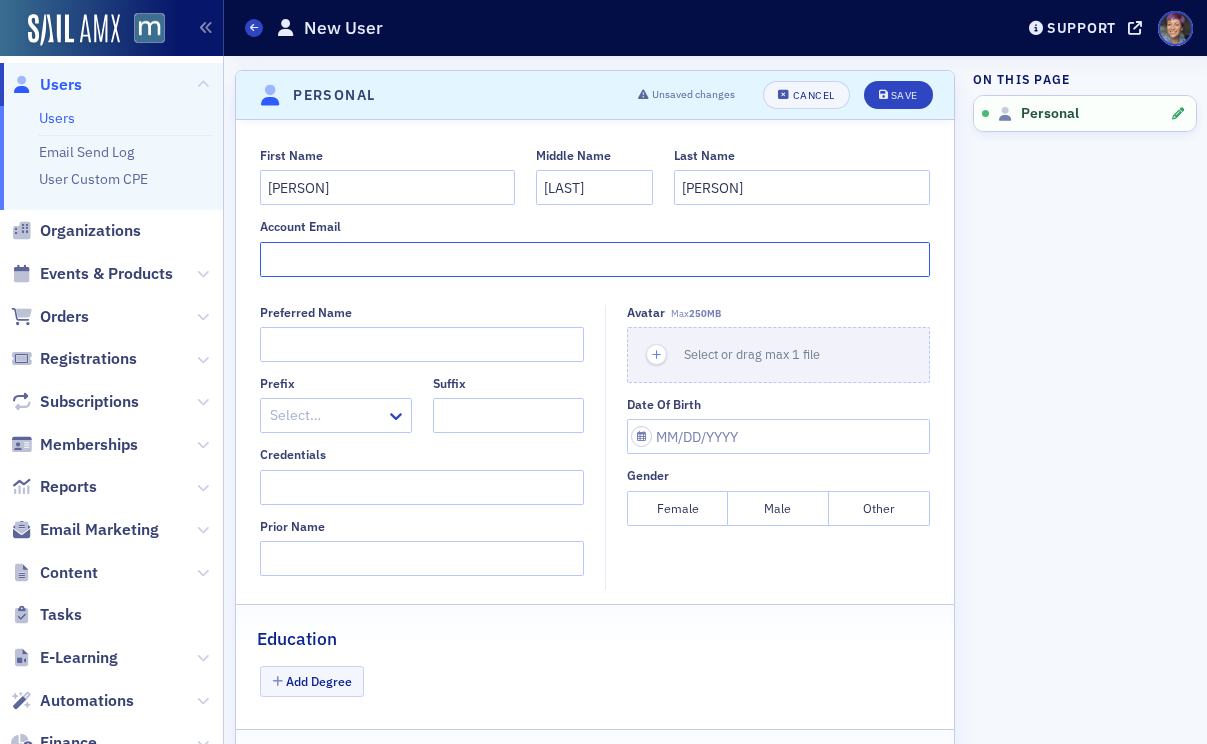 click on "Account Email" 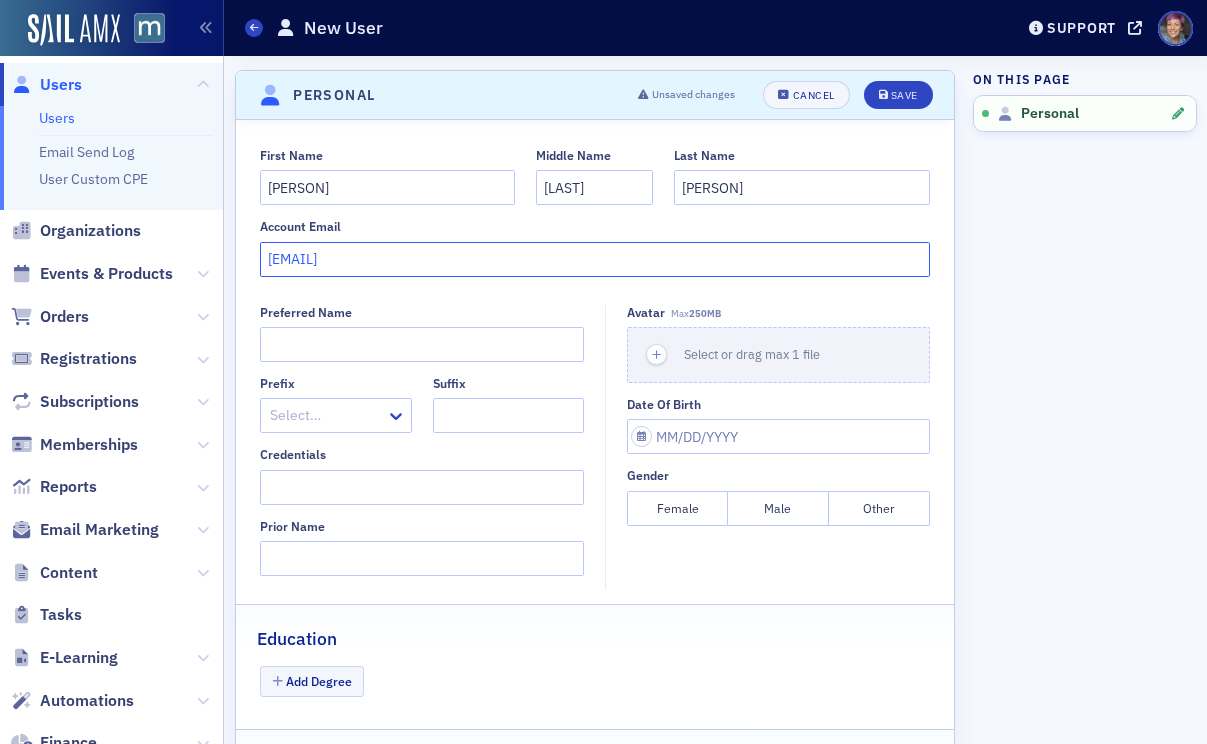 type on "[FIRST]@[DOMAIN]" 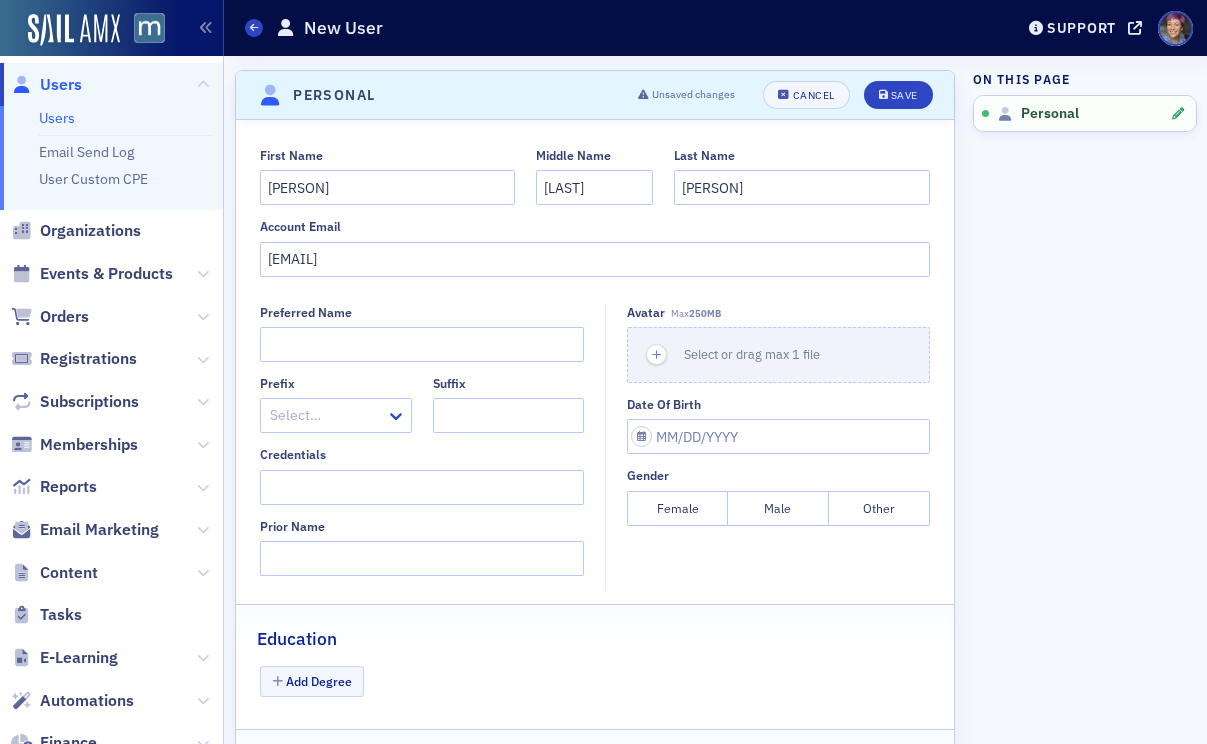 click on "Avatar Max  250MB Select or drag max 1 file Date of Birth Gender Female Male Other" 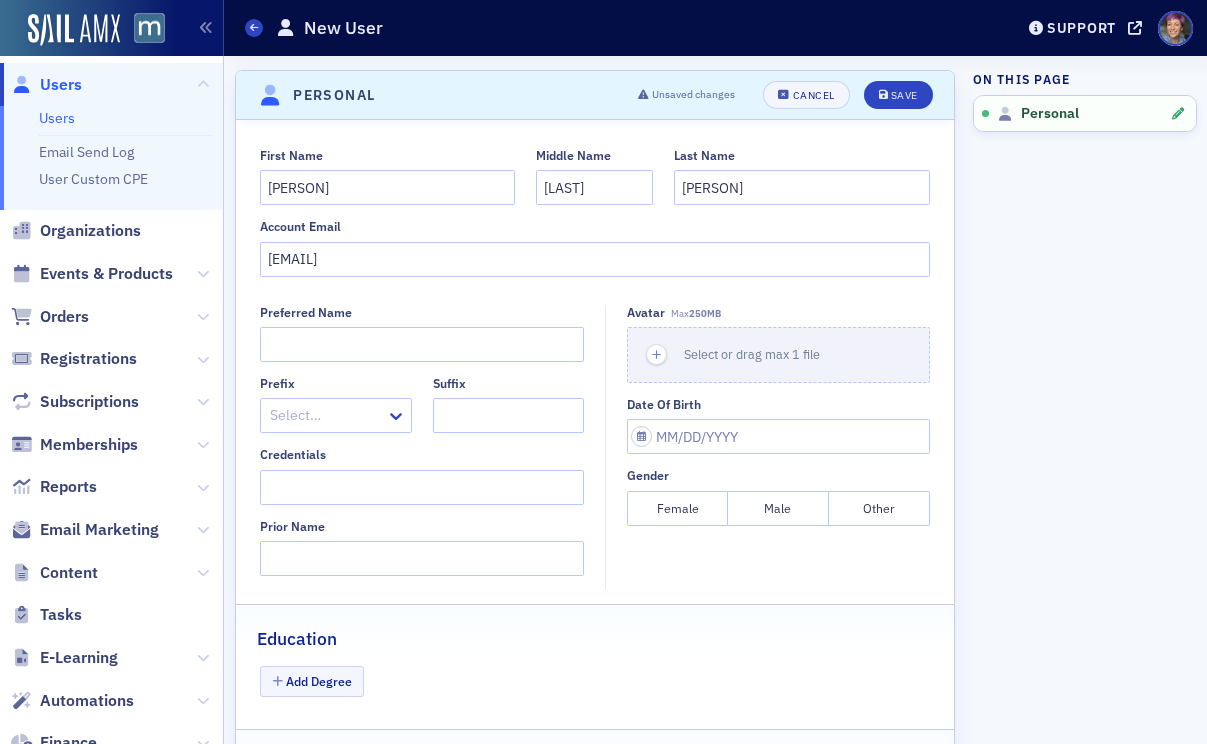 scroll, scrollTop: 104, scrollLeft: 0, axis: vertical 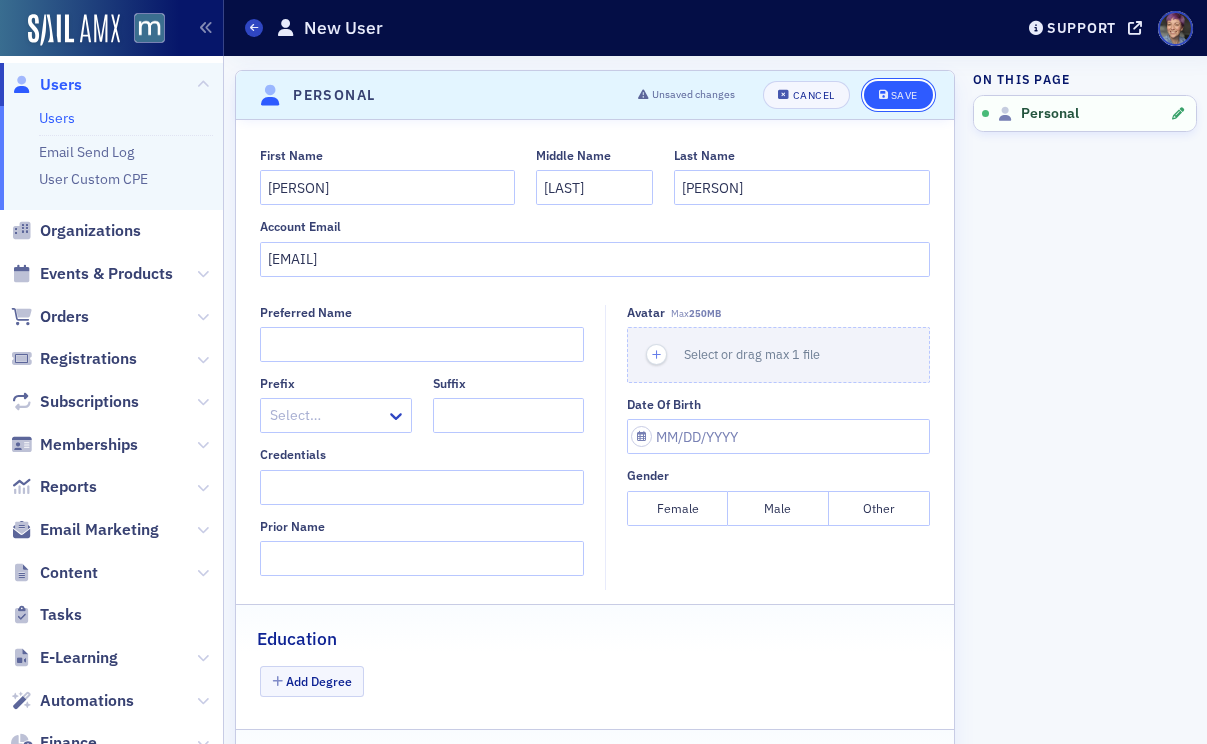 click on "Save" 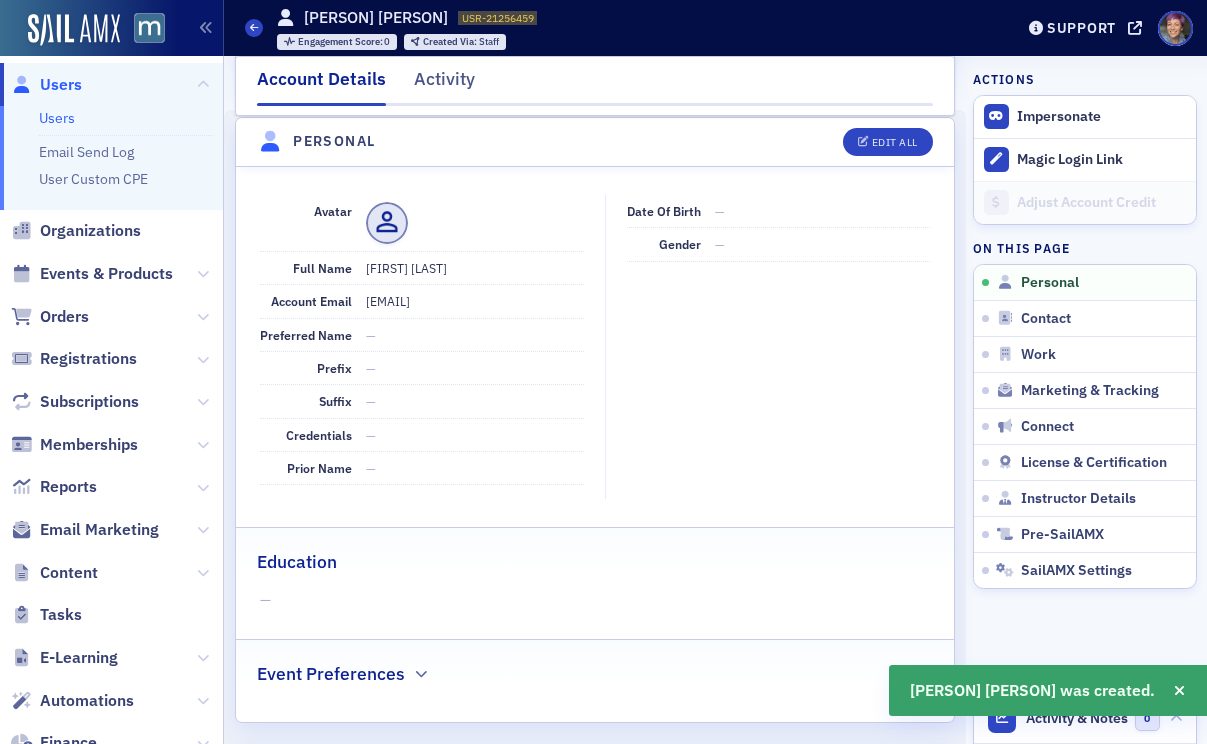 scroll, scrollTop: 241, scrollLeft: 0, axis: vertical 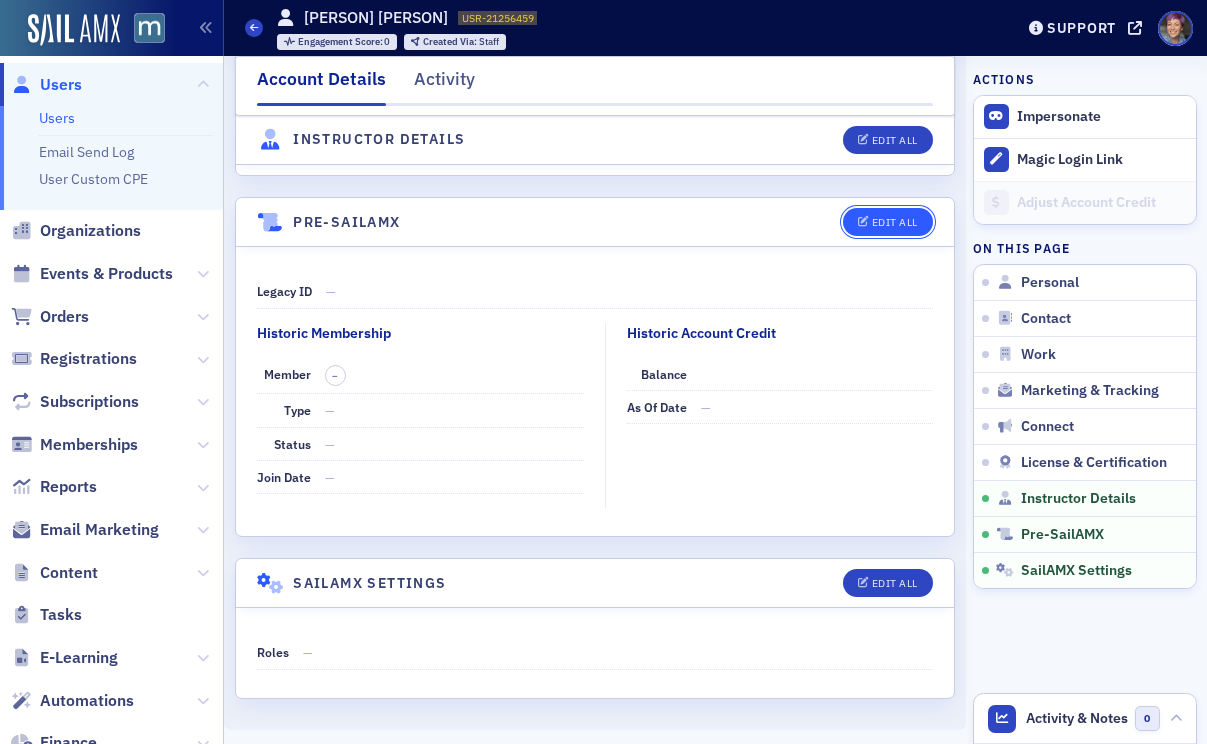 click on "Edit All" 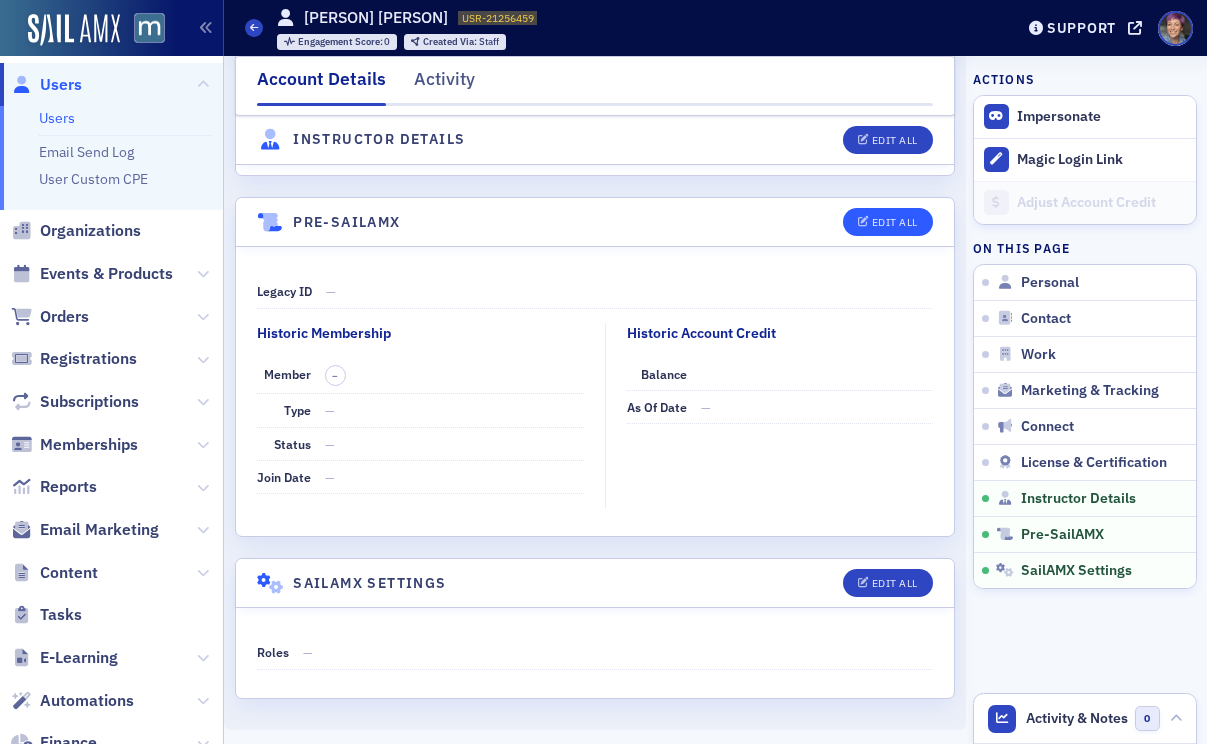 select on "US" 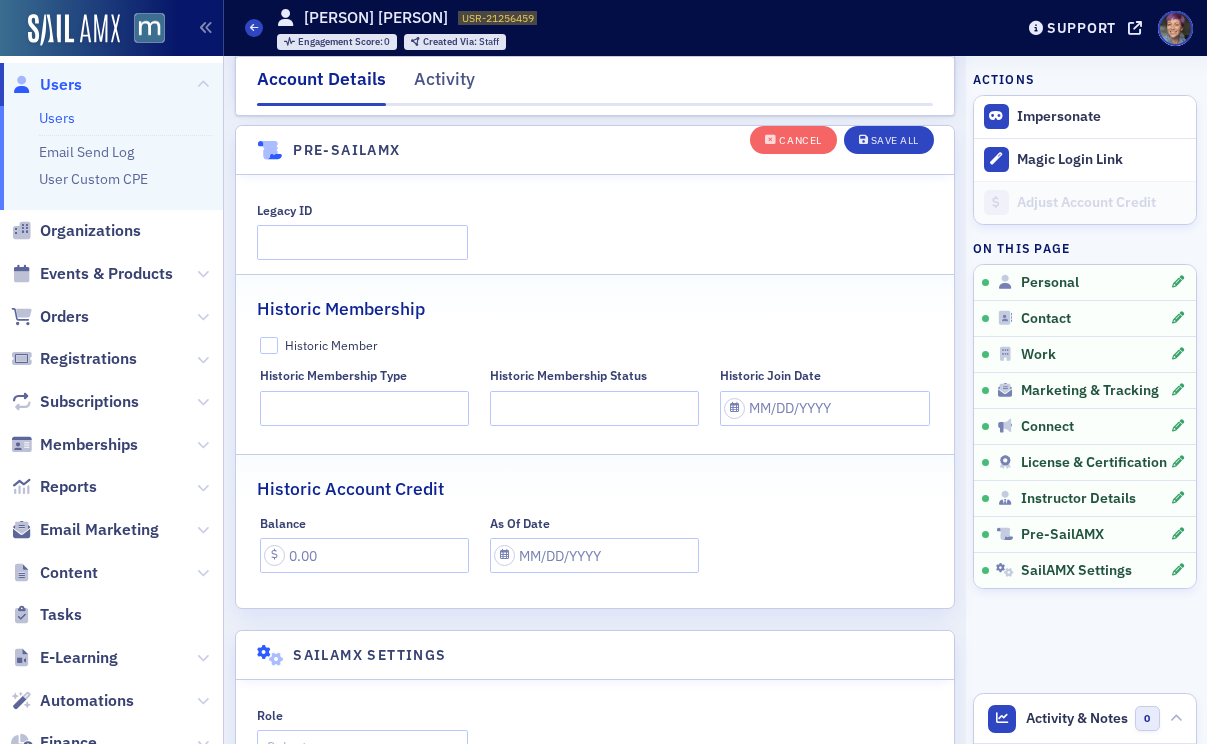 scroll, scrollTop: 4107, scrollLeft: 0, axis: vertical 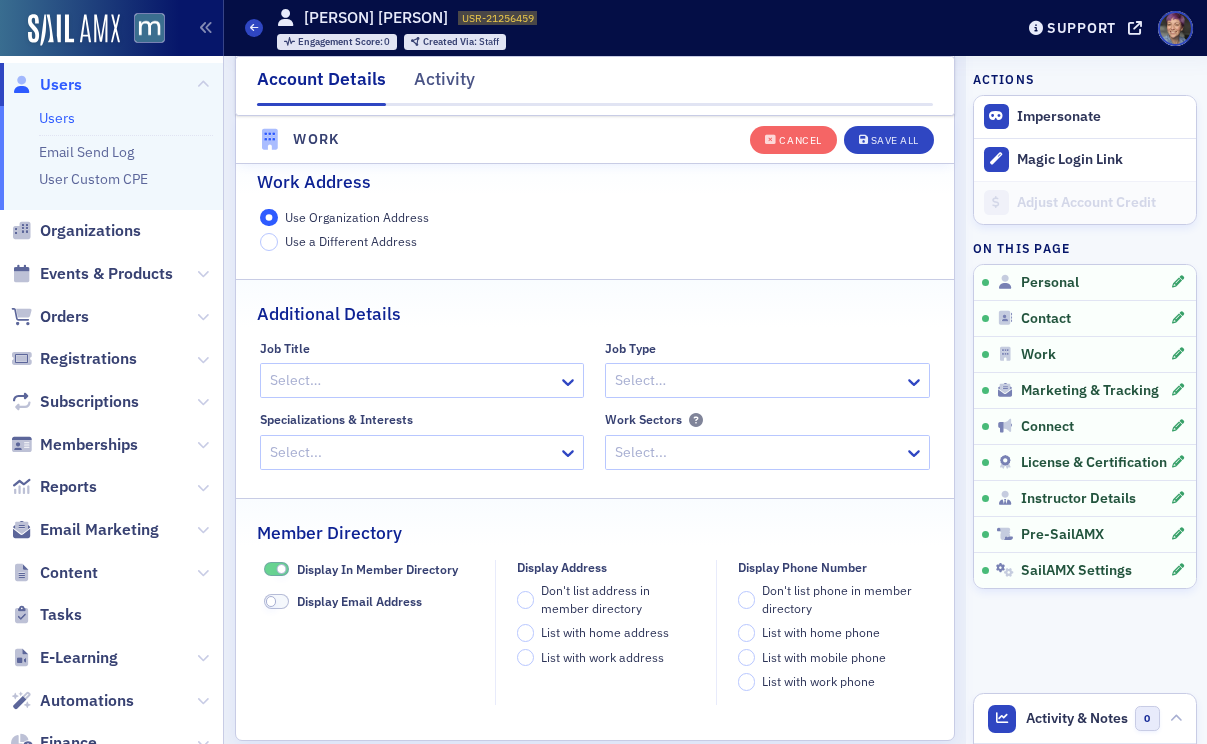 click 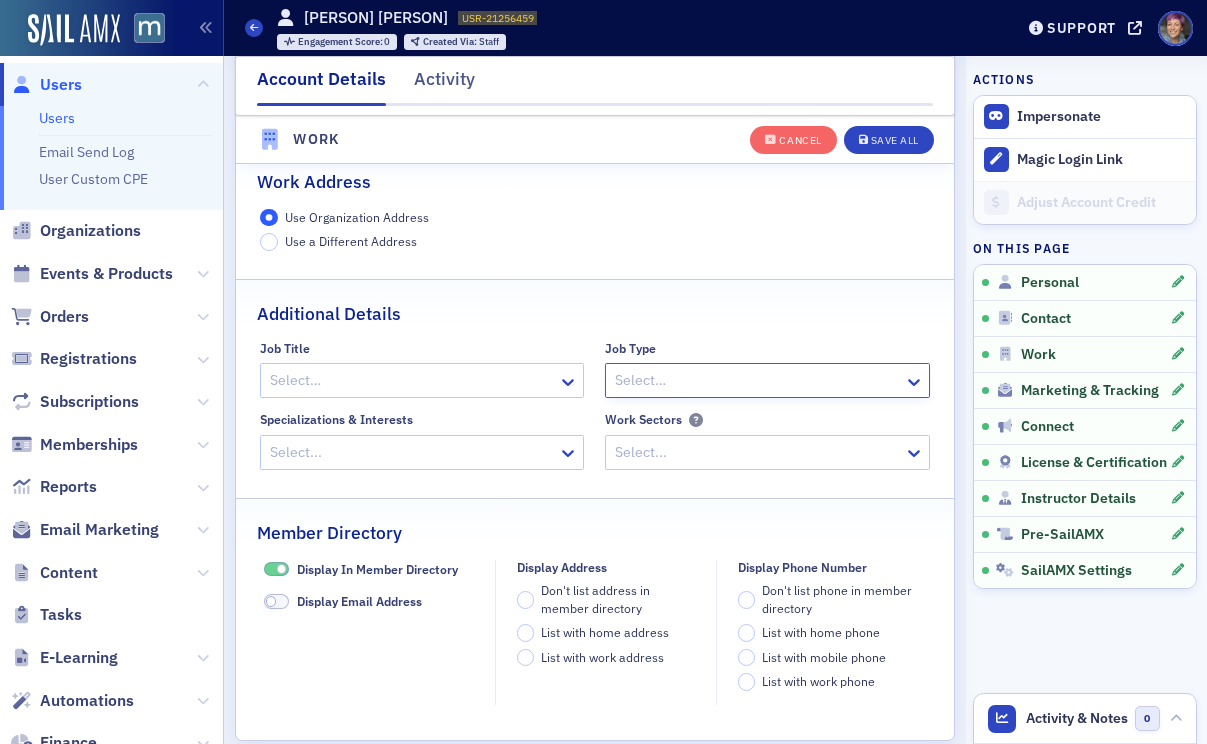 type on "a" 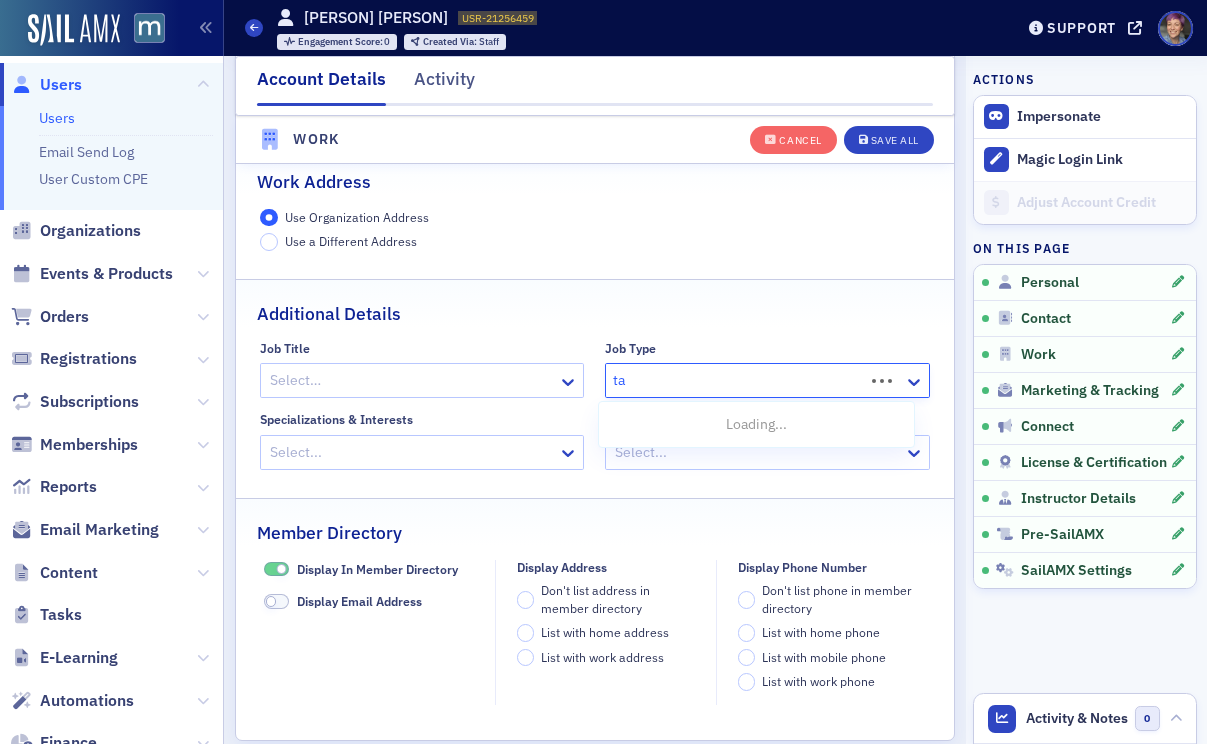 type on "t" 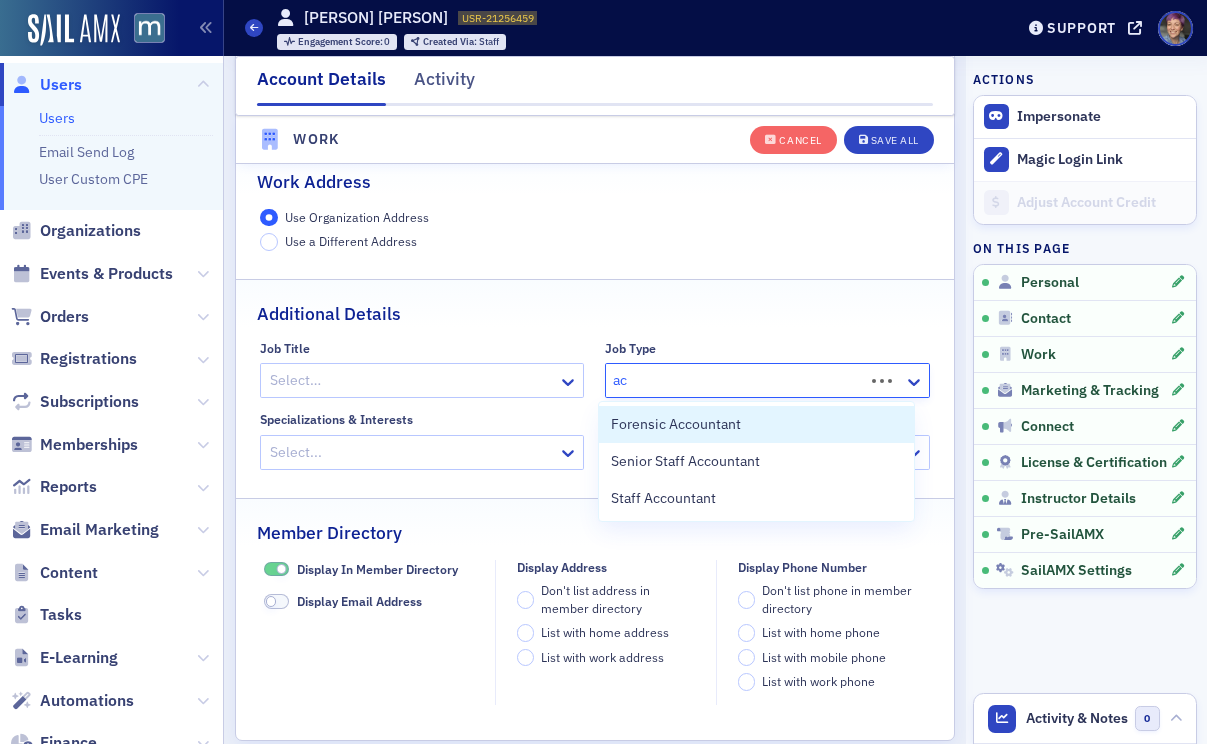 type on "a" 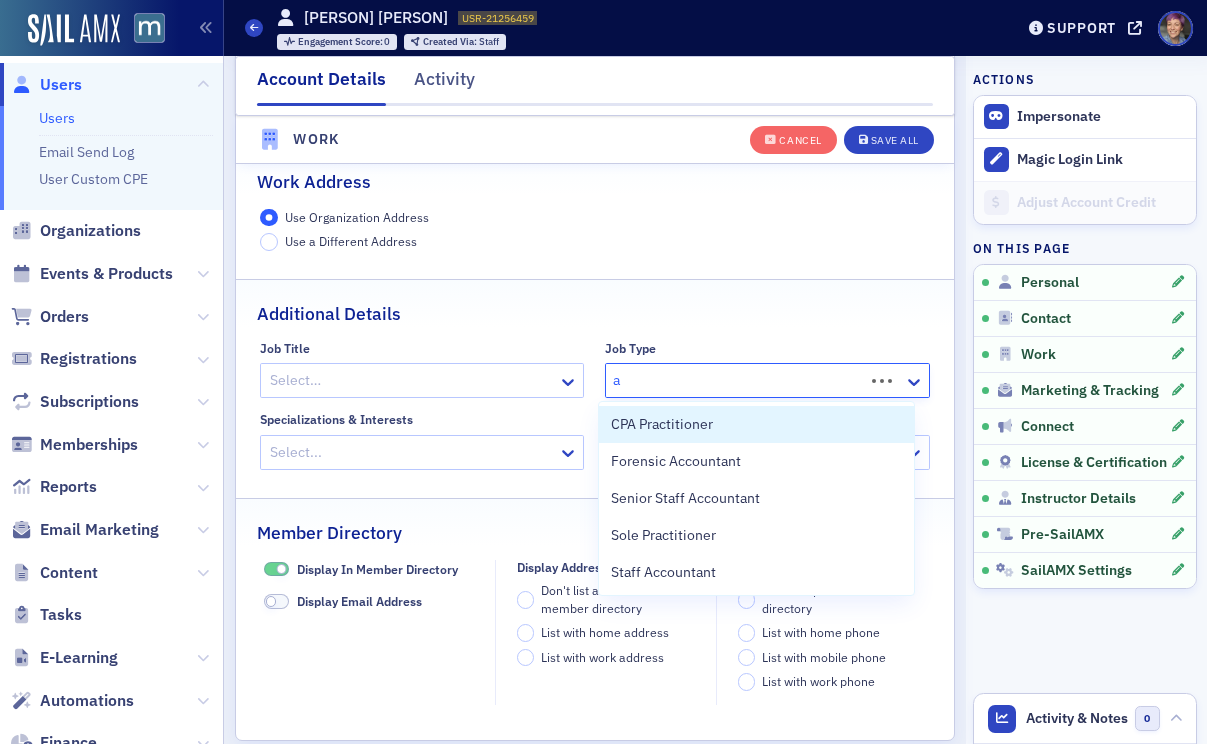 type 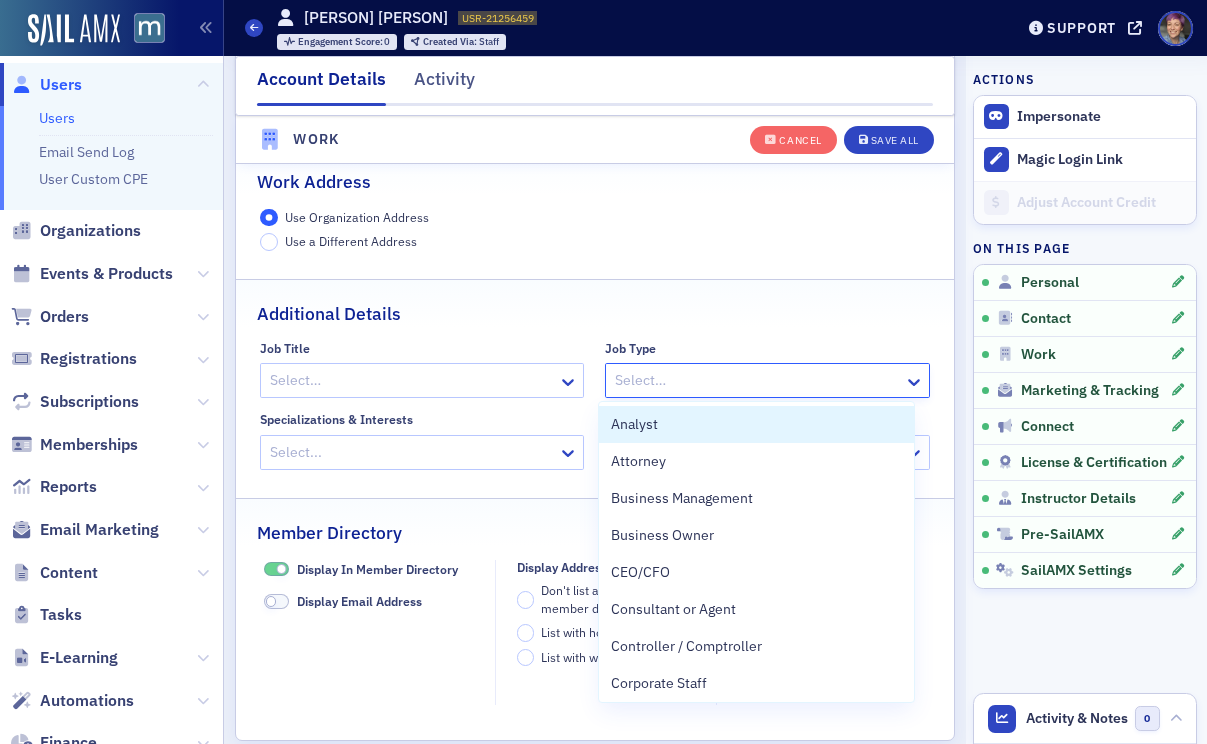 click 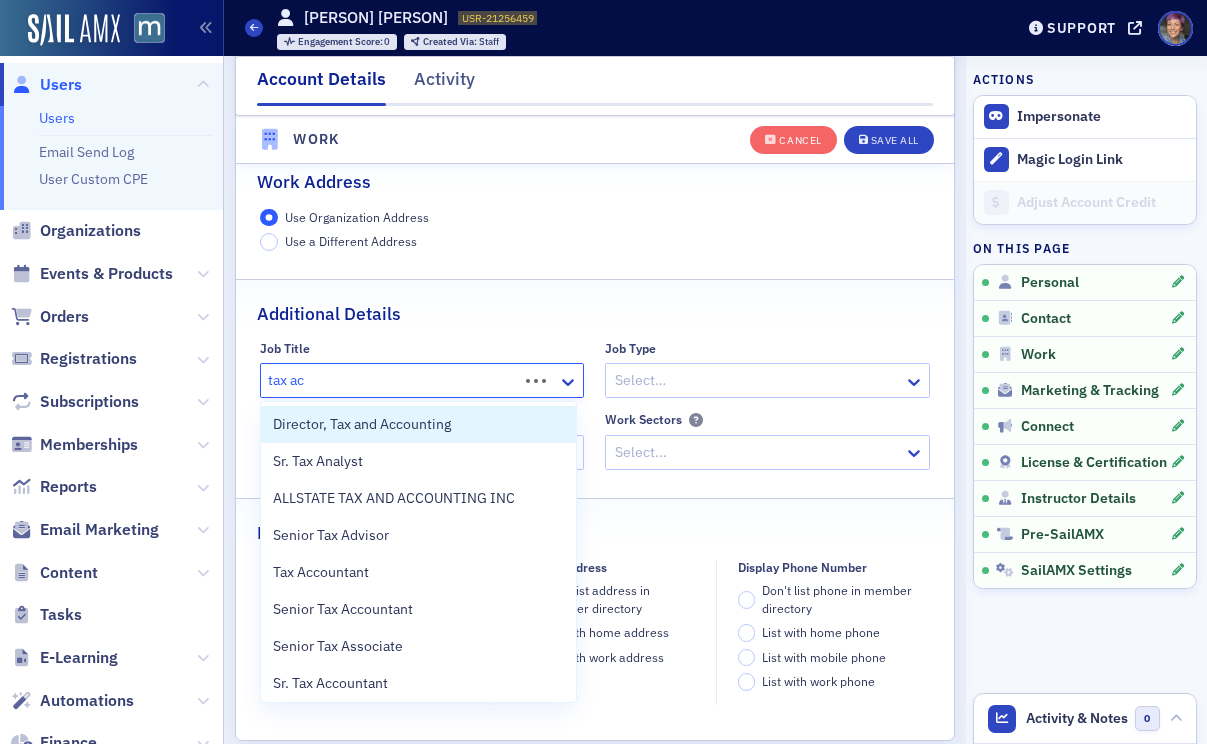 type on "tax acc" 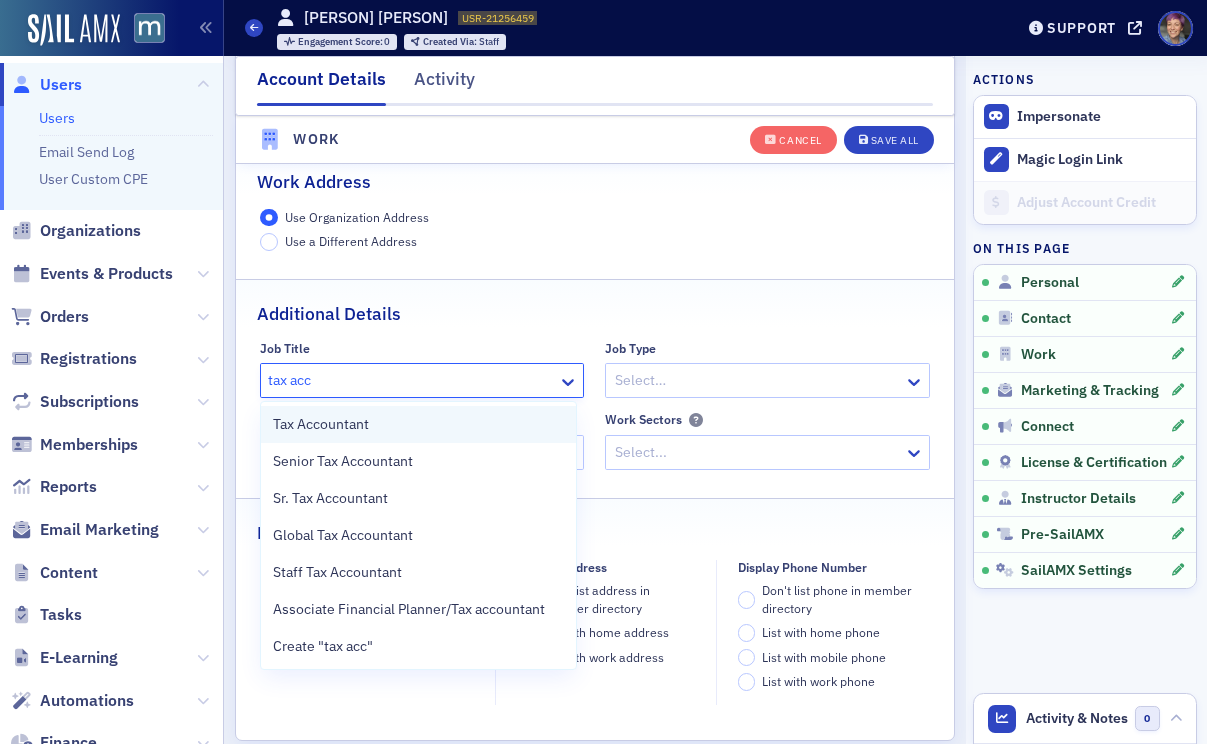 click on "Tax Accountant" at bounding box center (418, 424) 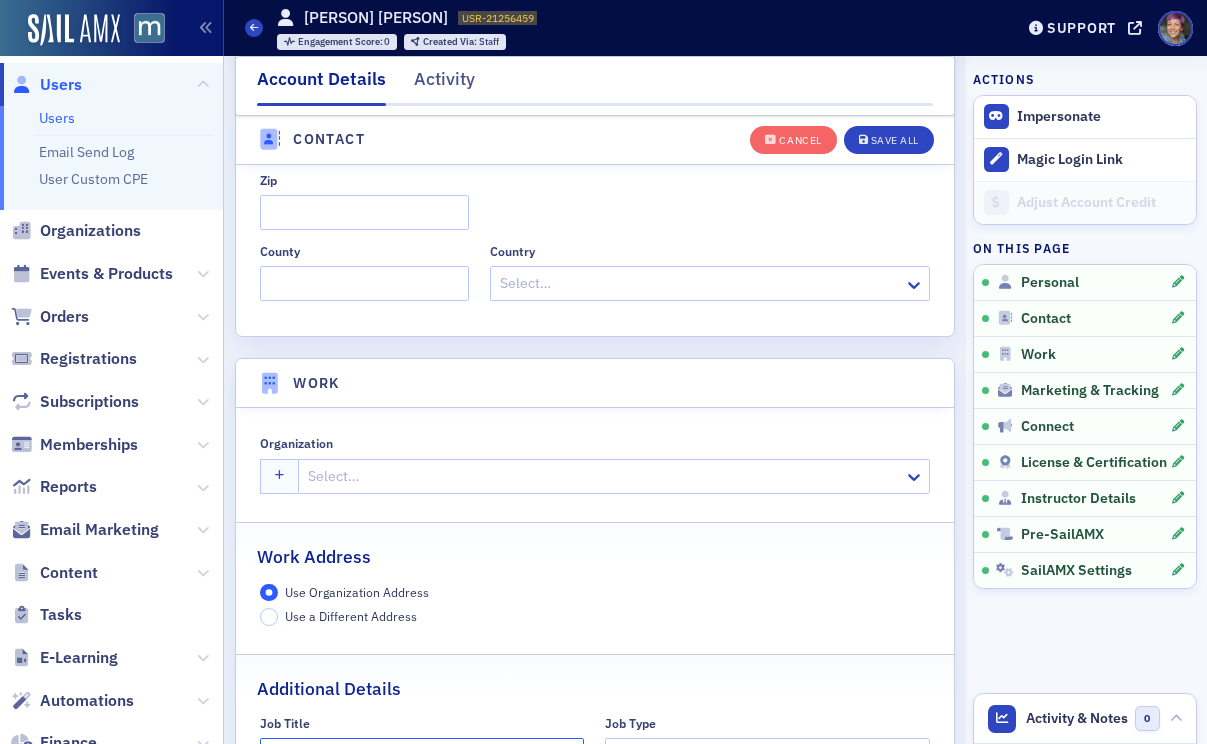 scroll, scrollTop: 1354, scrollLeft: 0, axis: vertical 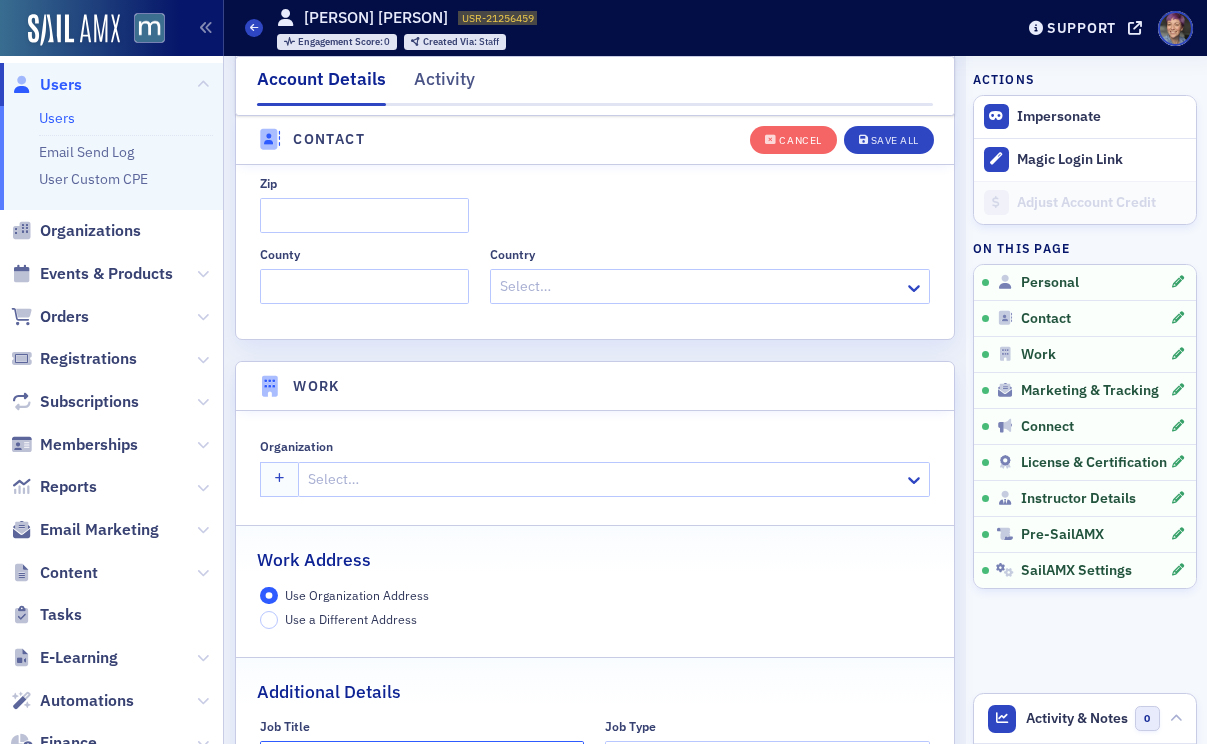 click 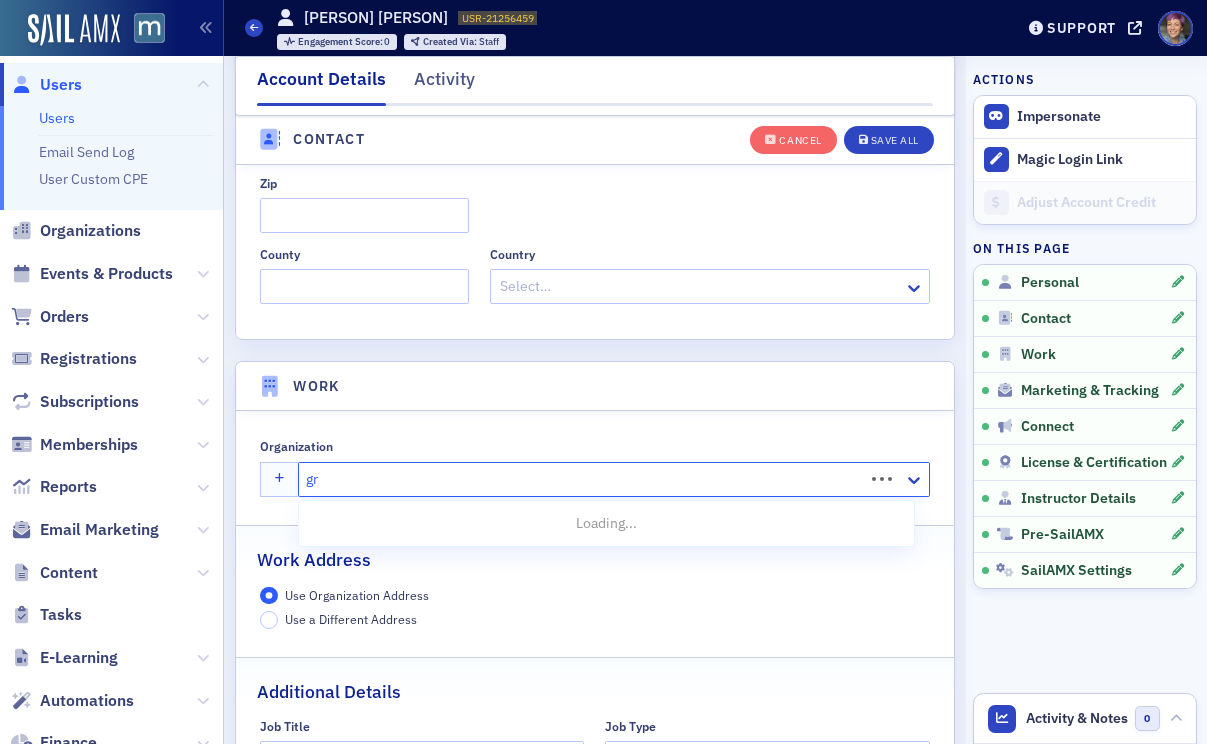 type on "grf" 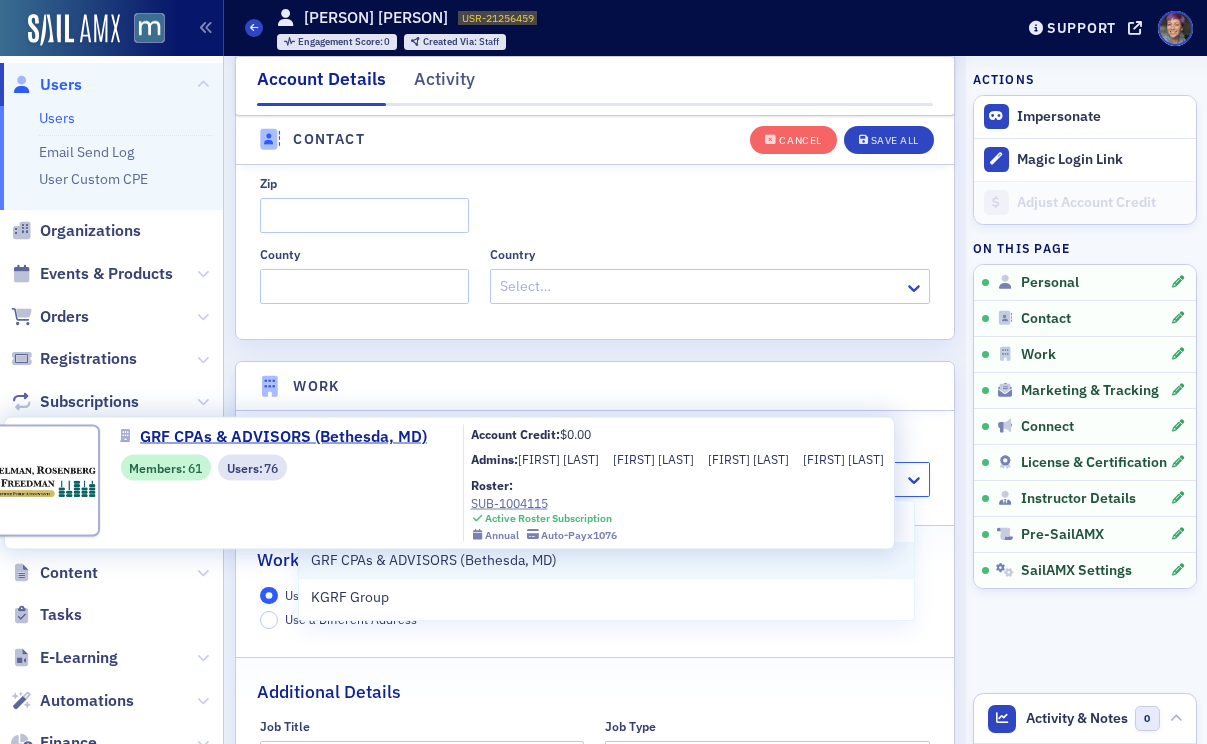 click on "GRF CPAs & ADVISORS (Bethesda, MD)" at bounding box center [434, 560] 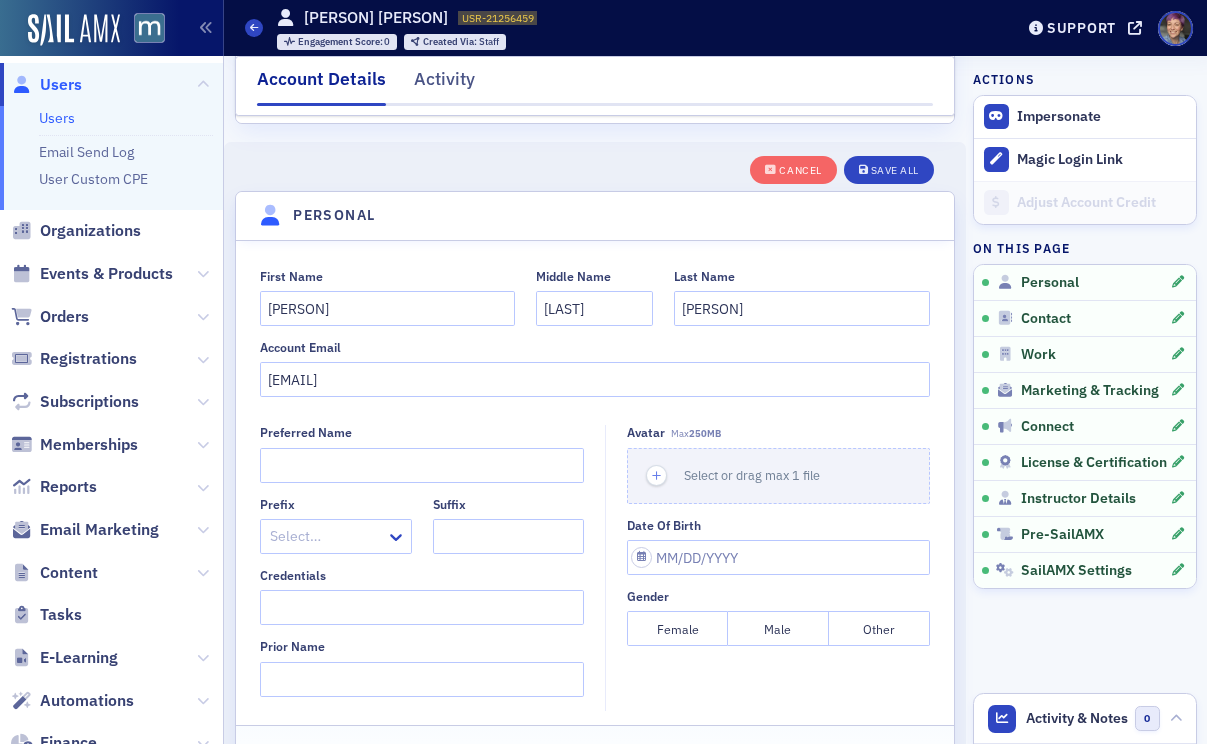 scroll, scrollTop: 0, scrollLeft: 0, axis: both 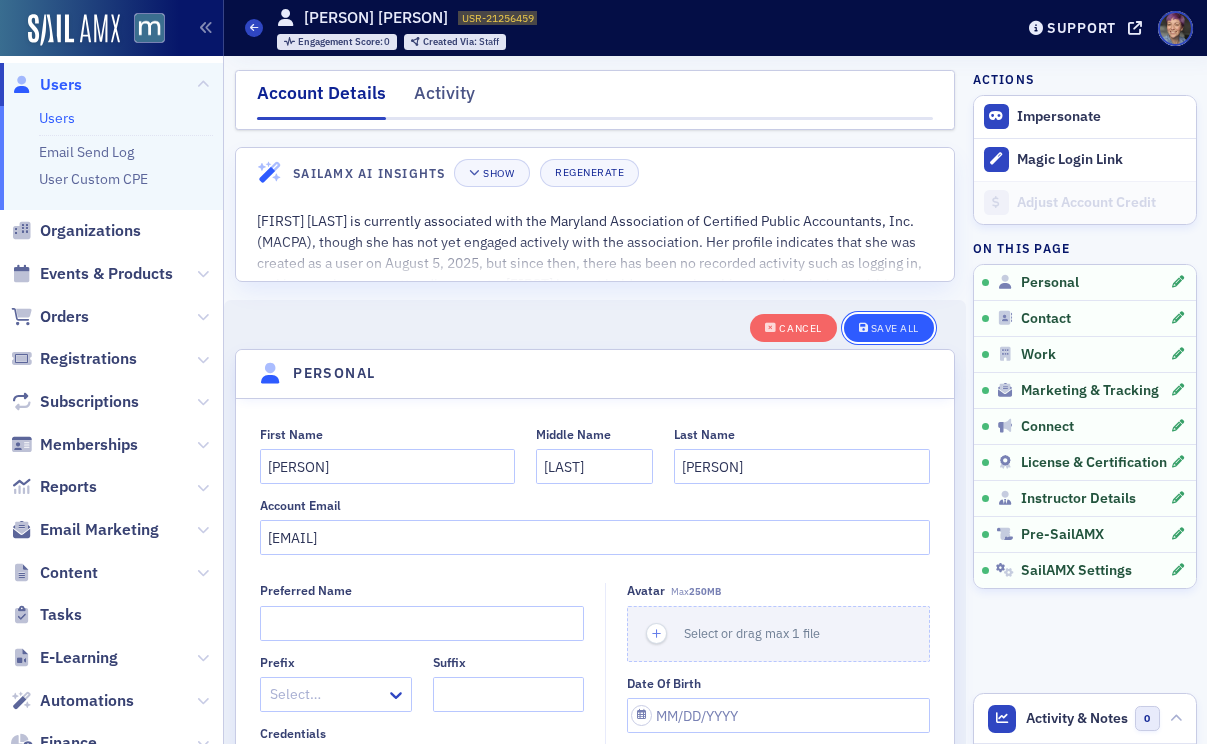 click on "Save All" 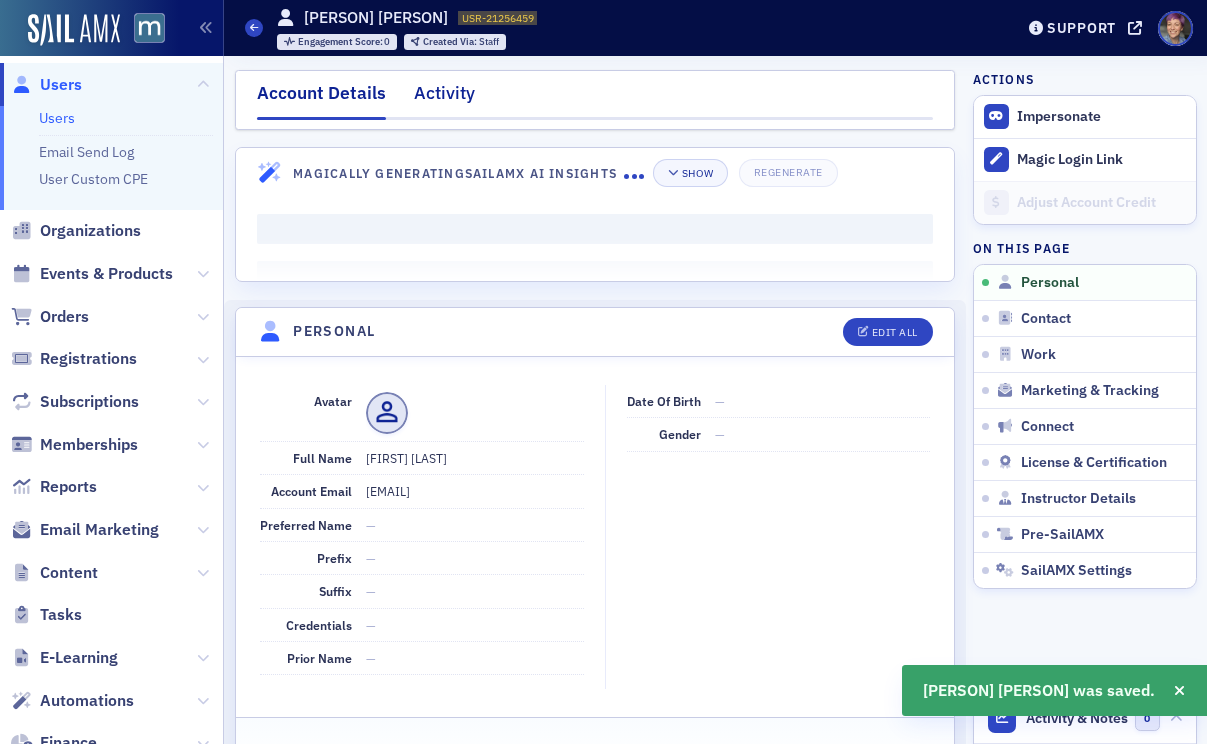 click on "Activity" 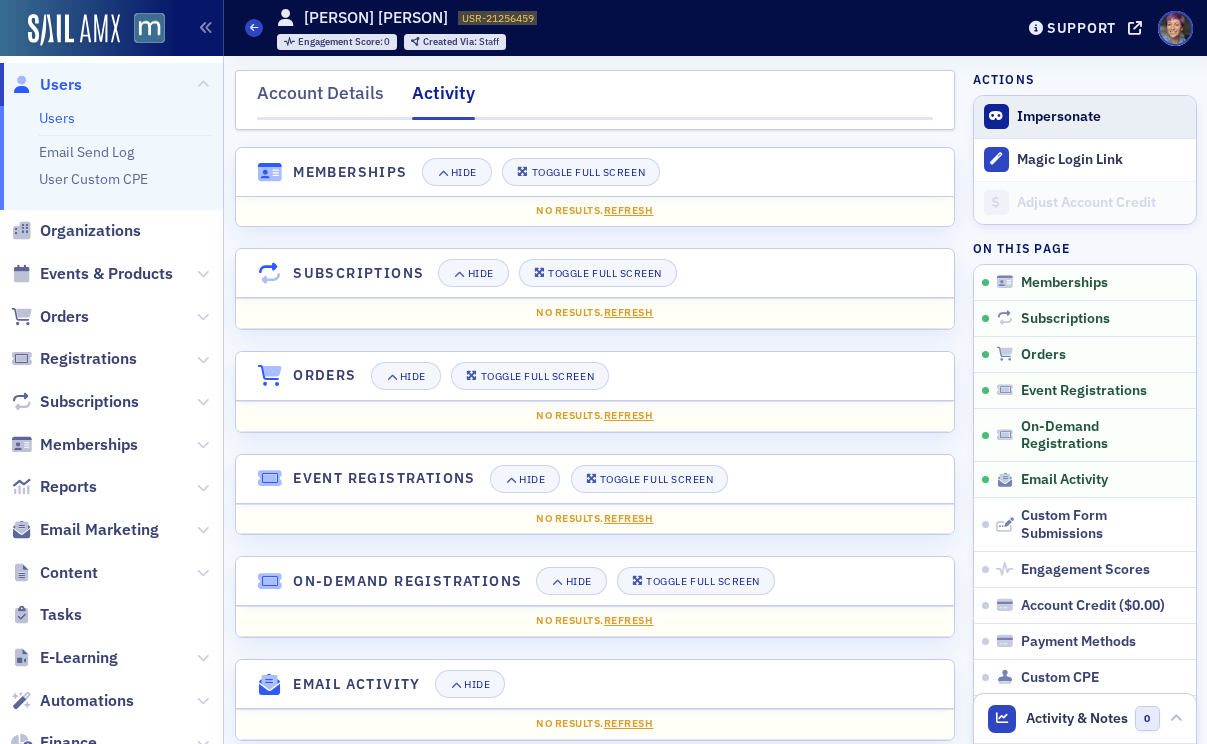click on "Impersonate" 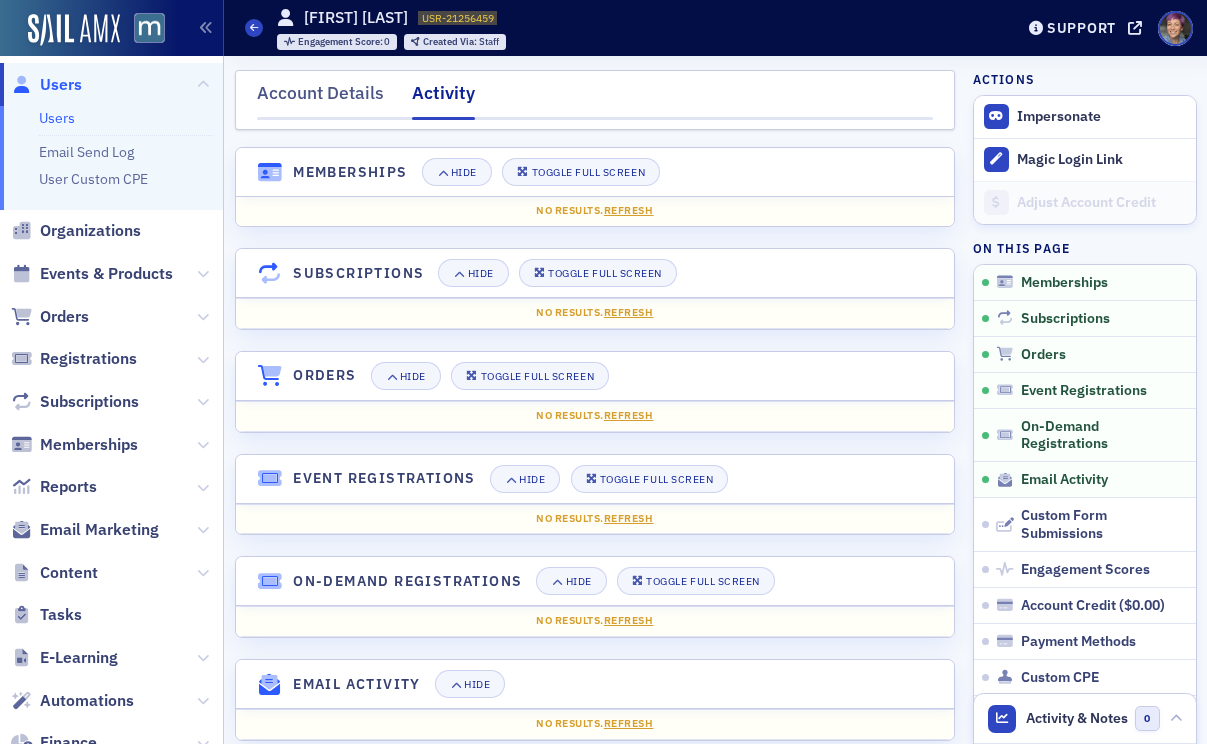 scroll, scrollTop: 0, scrollLeft: 0, axis: both 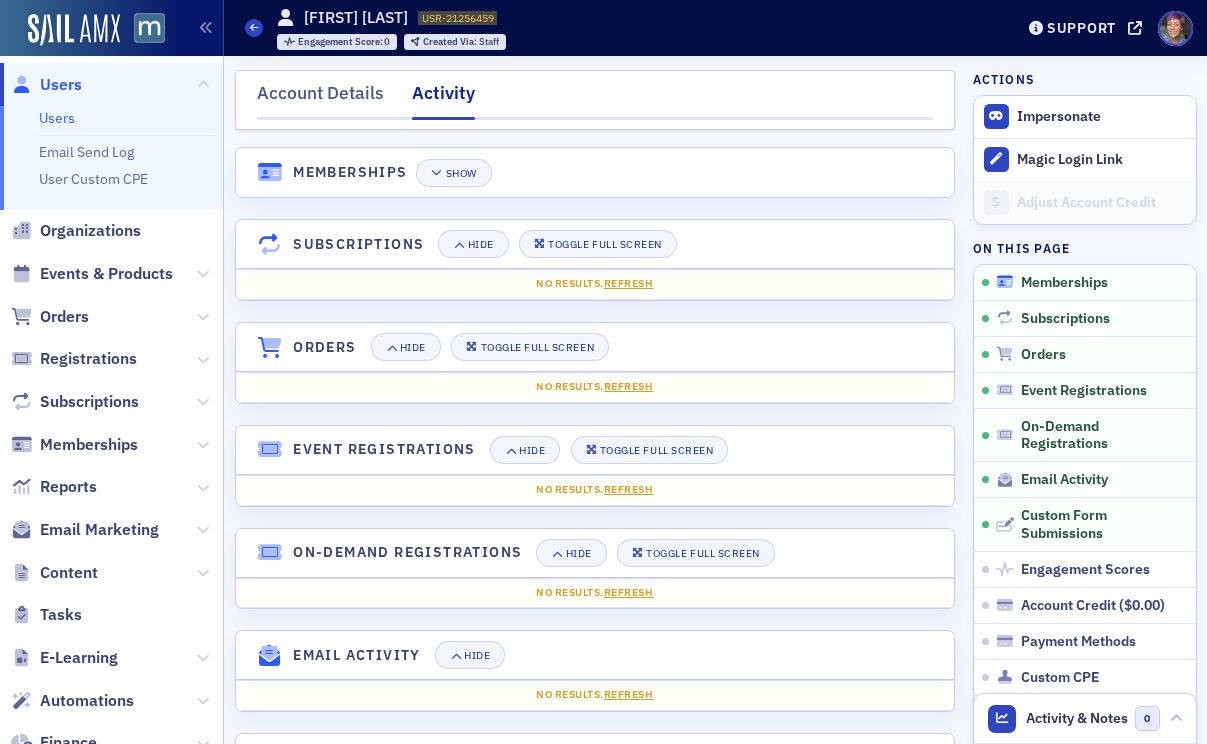 click on "Memberships" 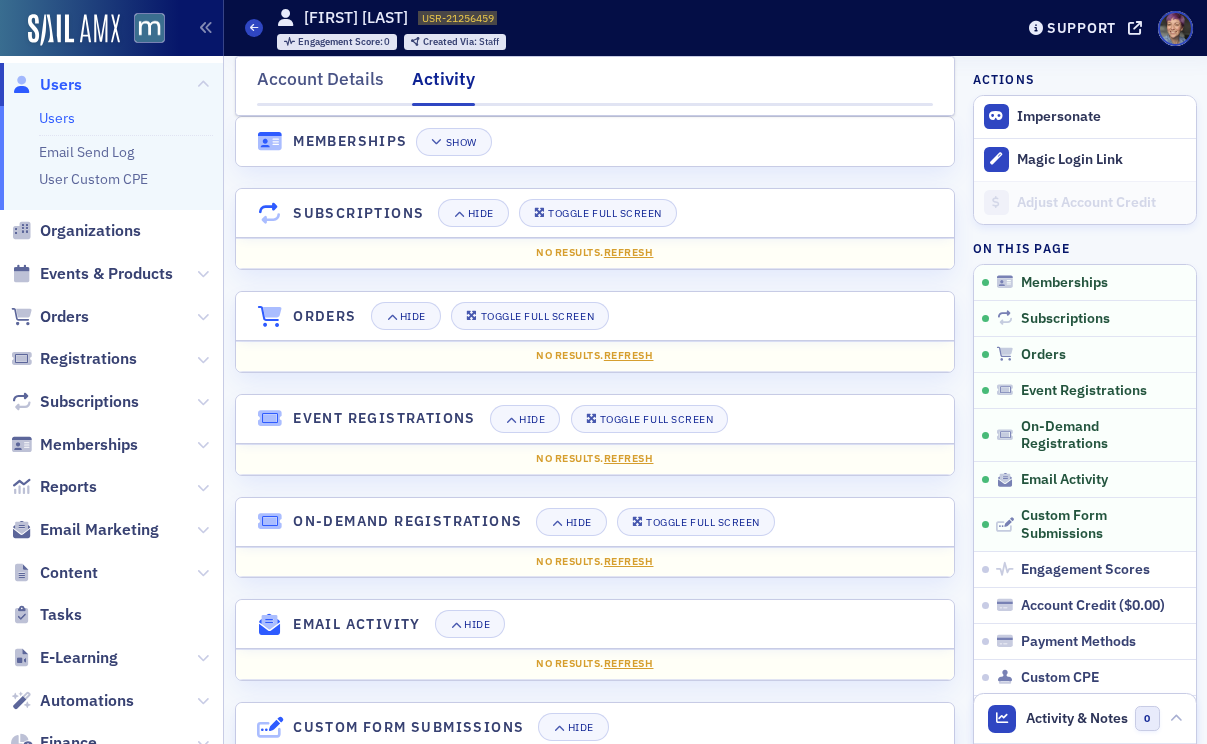 click on "Users" 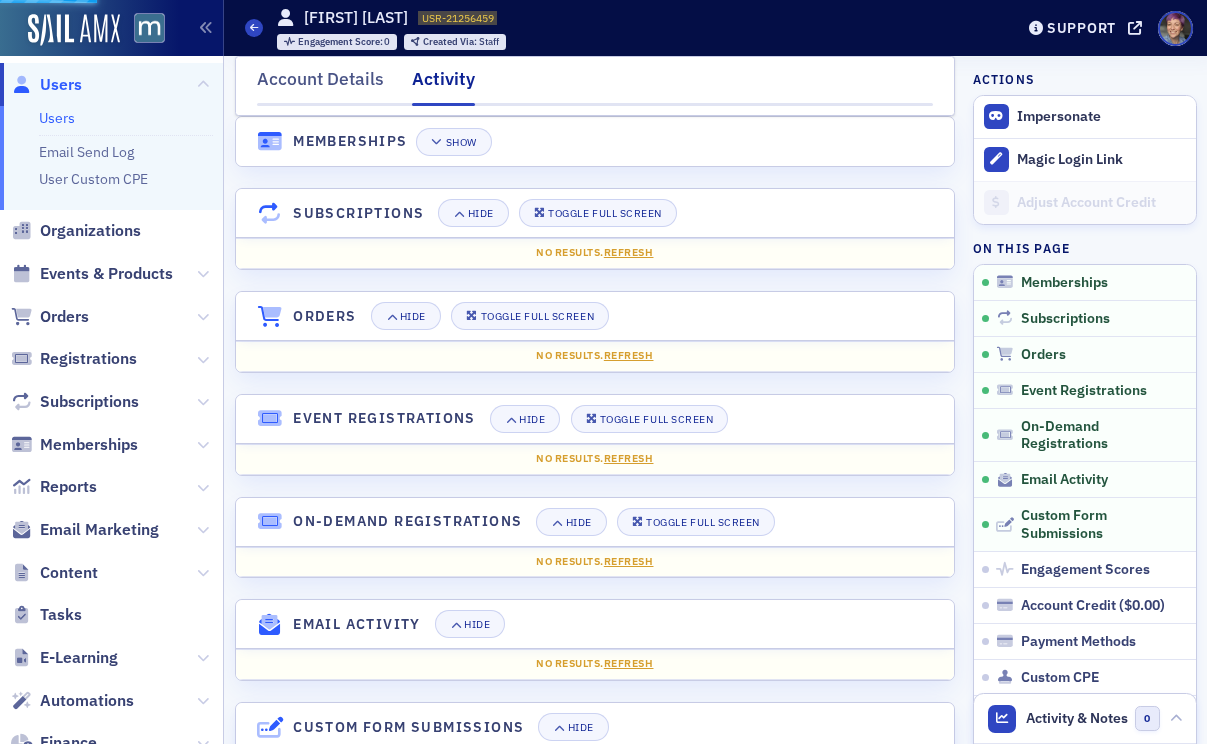 scroll, scrollTop: 0, scrollLeft: 0, axis: both 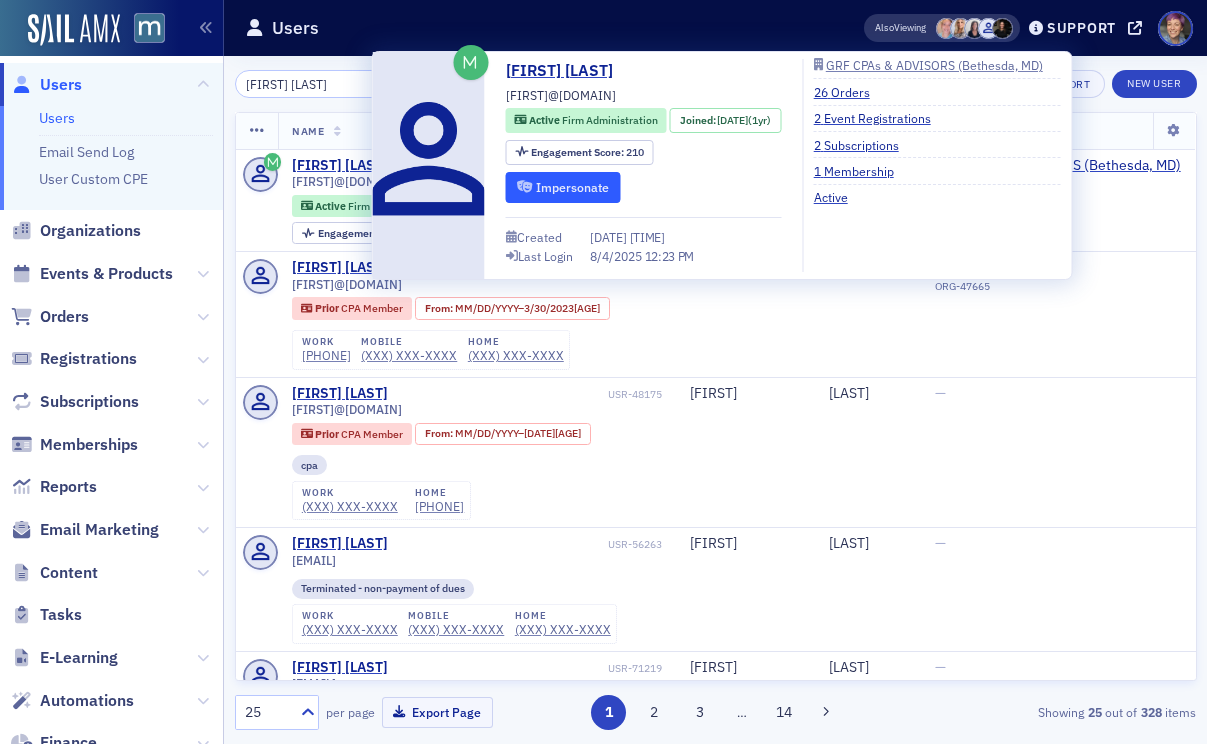 click on "Impersonate" at bounding box center [563, 187] 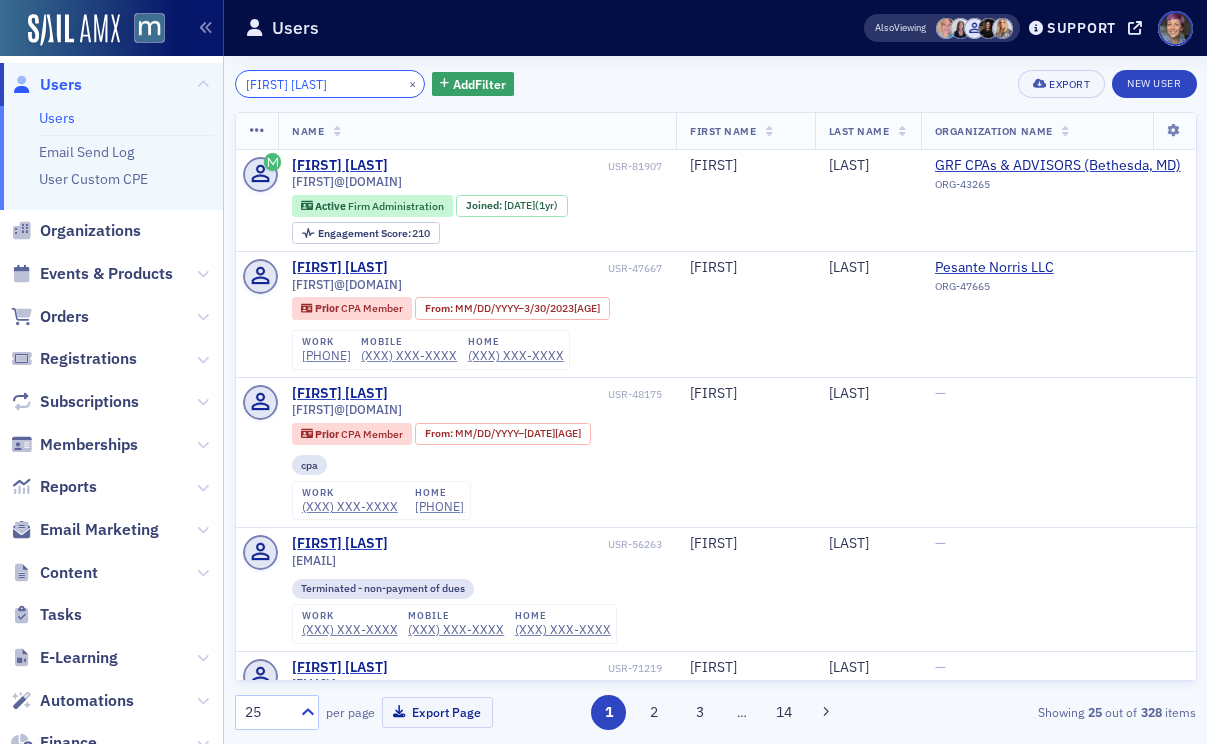 click on "[FIRST] [LAST]" 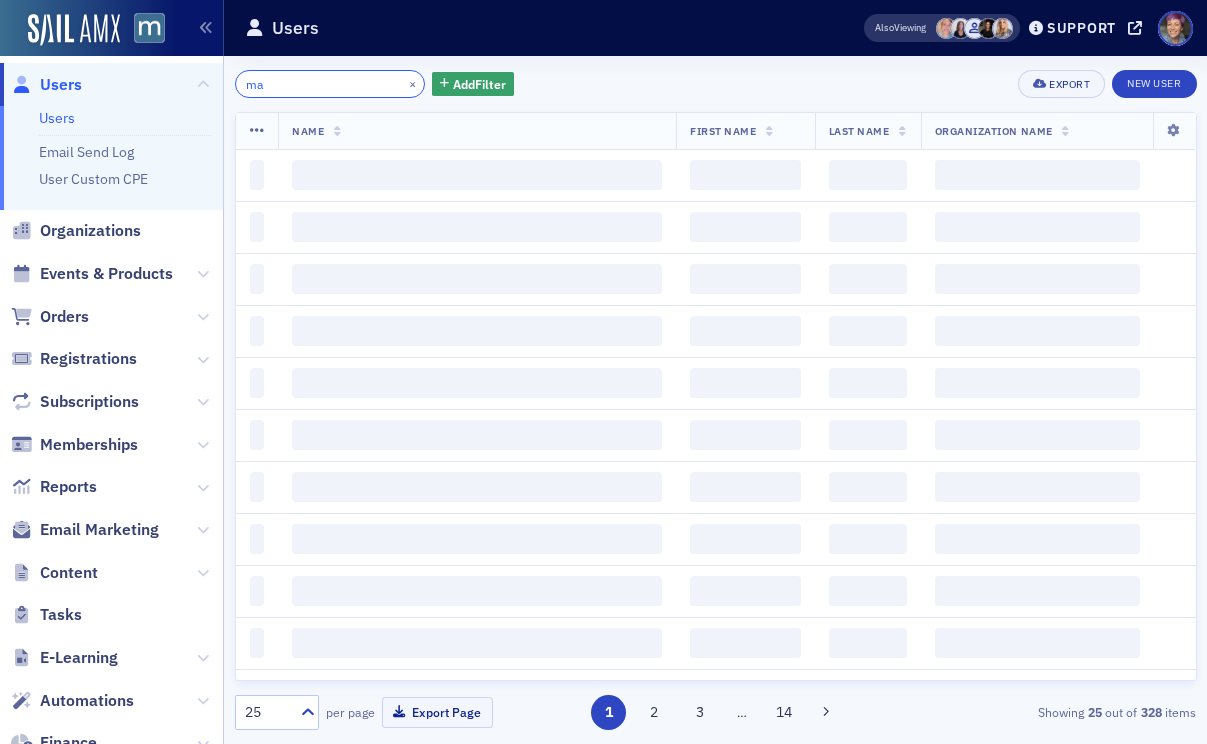 type on "m" 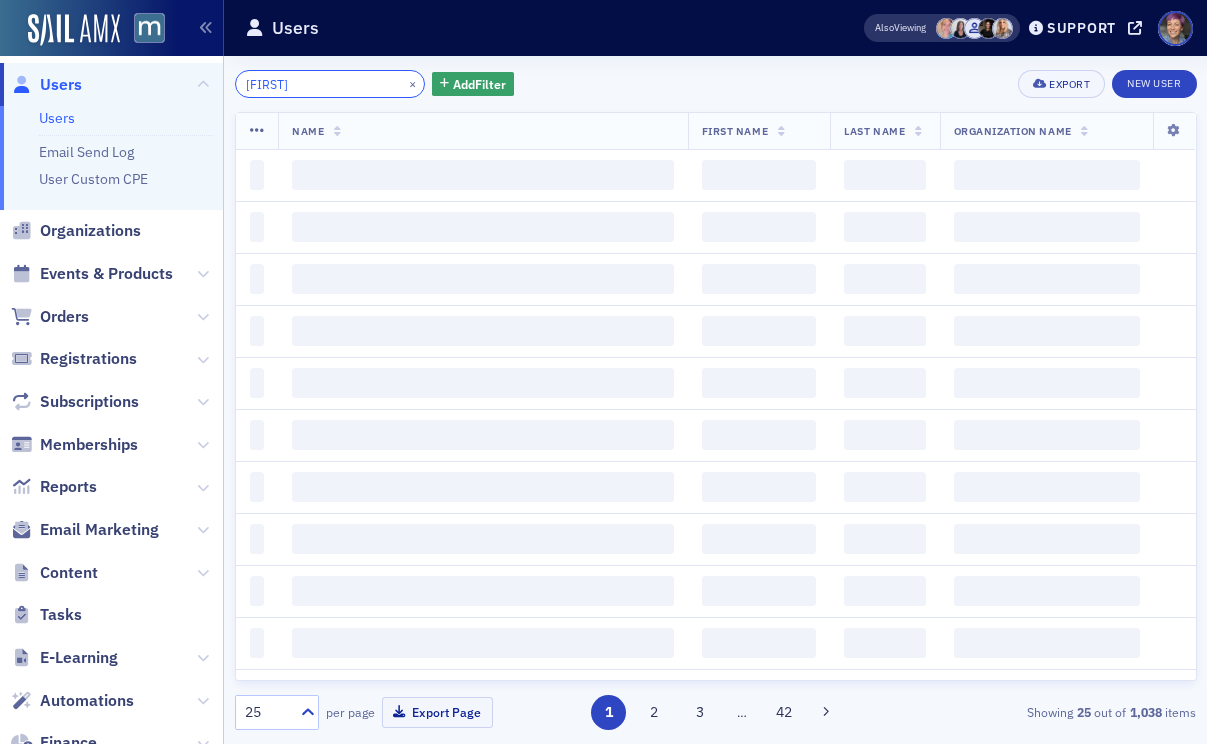 type on "[LAST]" 